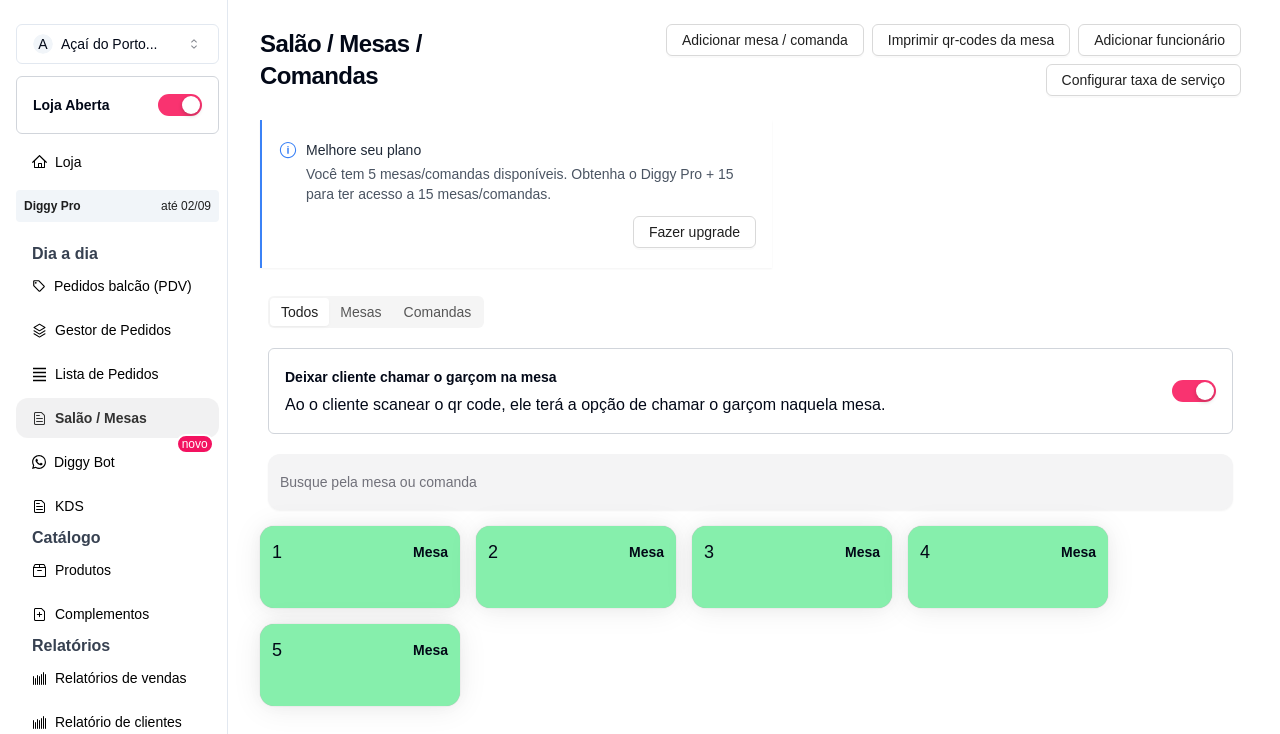 scroll, scrollTop: 0, scrollLeft: 0, axis: both 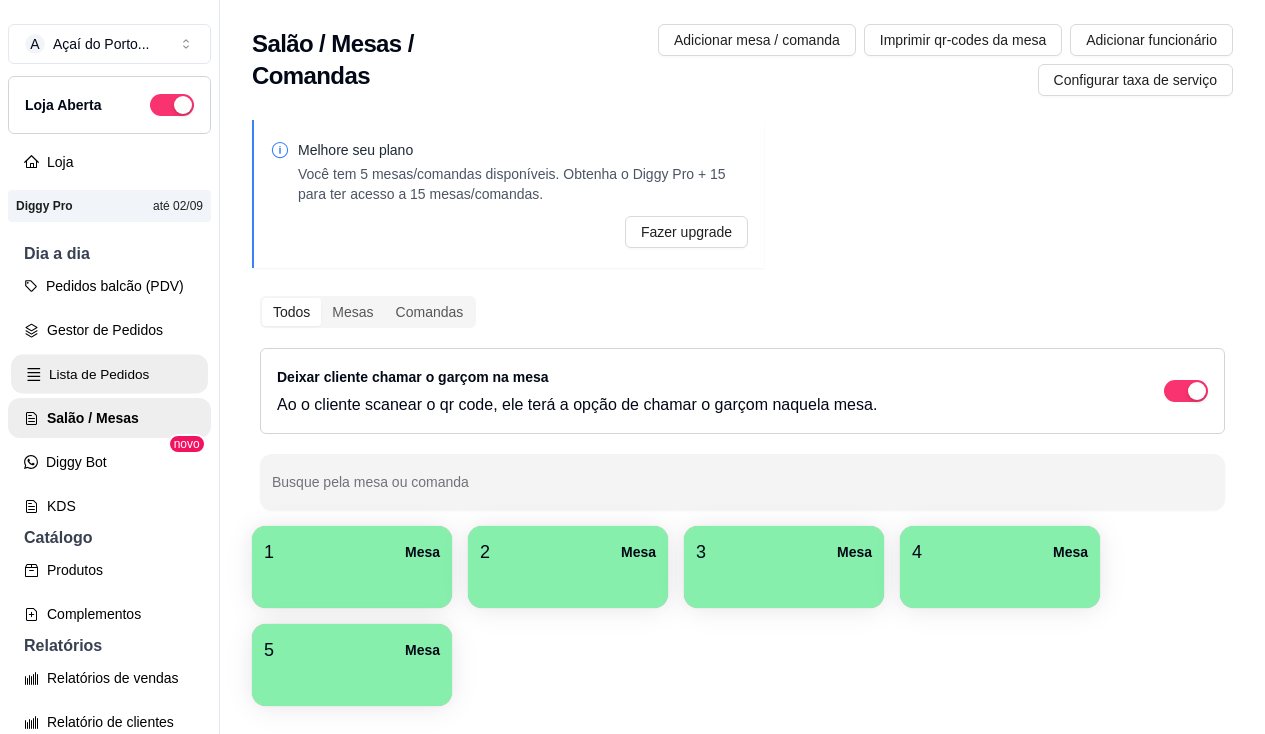 click on "Lista de Pedidos" at bounding box center [109, 374] 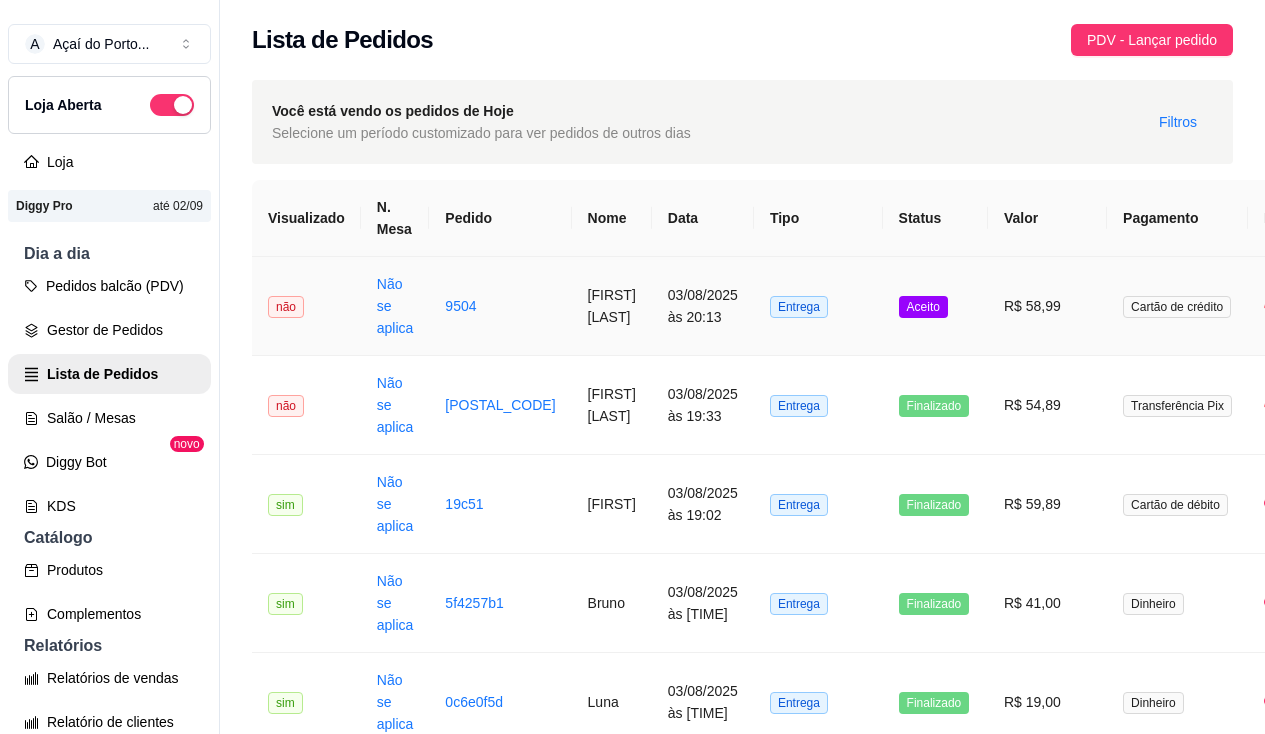 click on "03/08/2025 às 20:13" at bounding box center [703, 306] 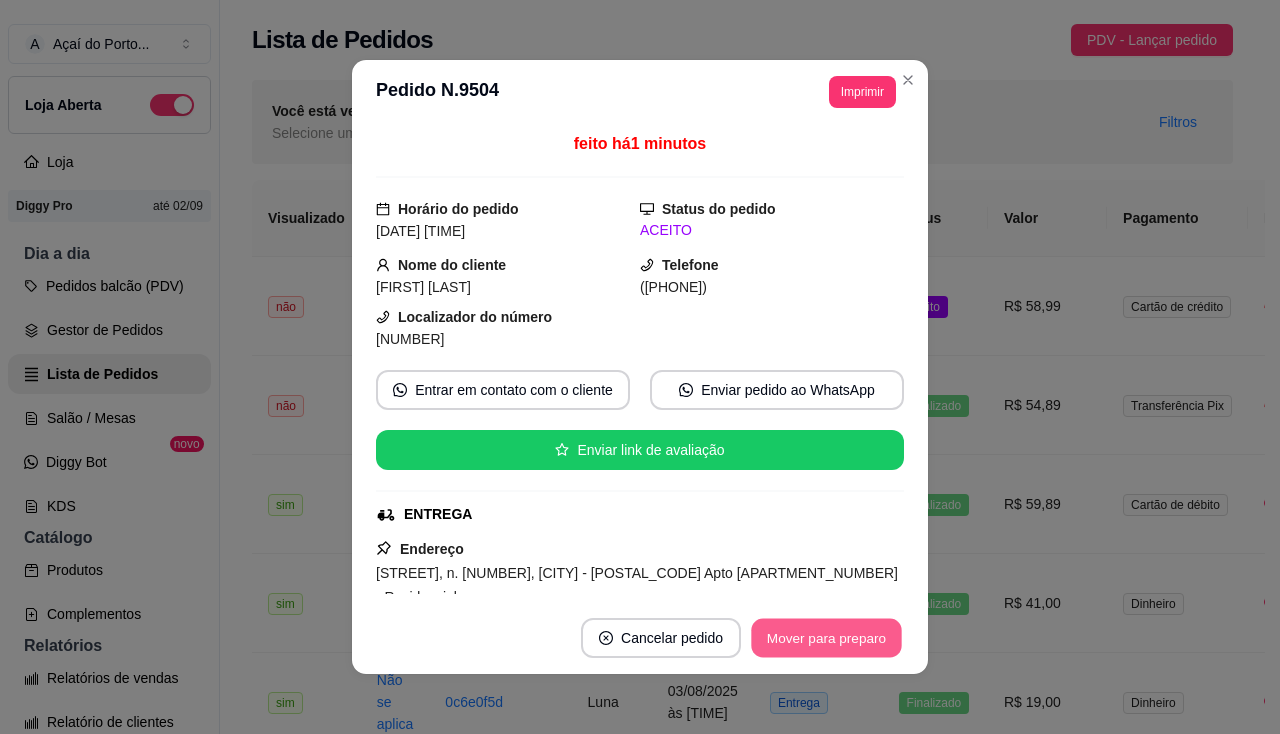 click on "Mover para preparo" at bounding box center (826, 638) 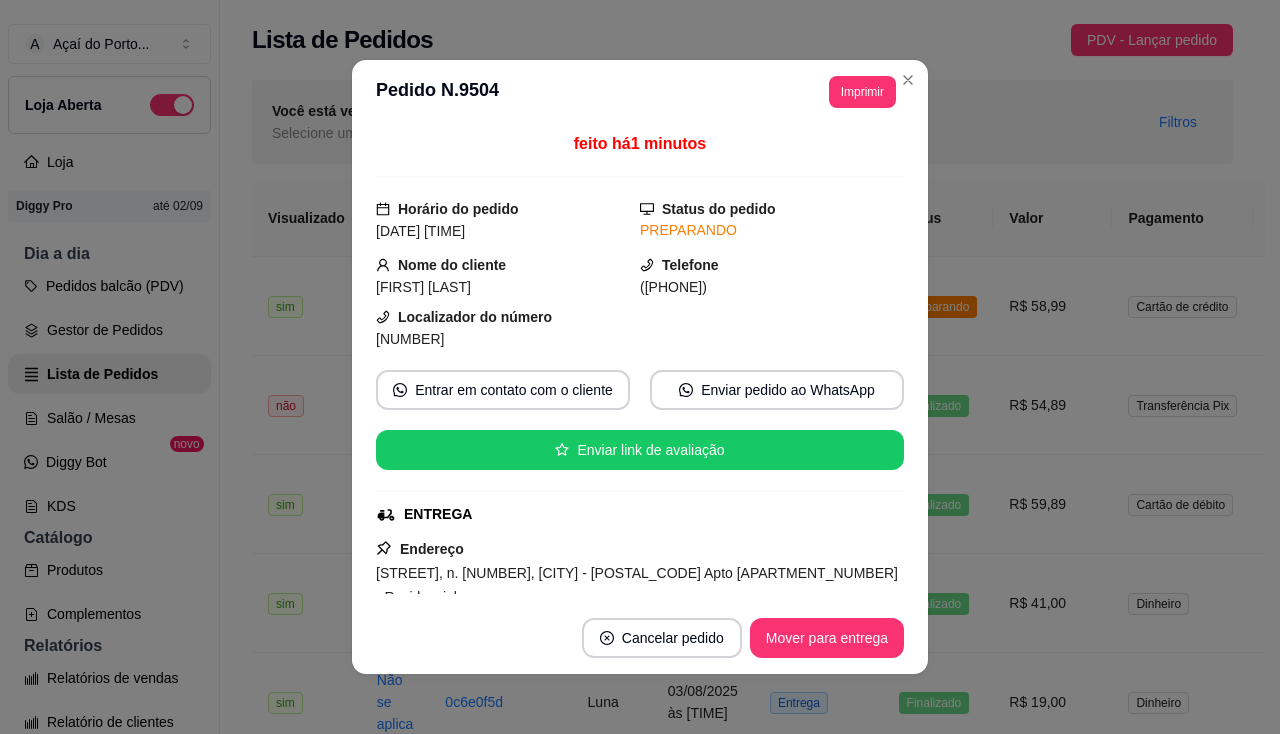 click on "Imprimir" at bounding box center [862, 92] 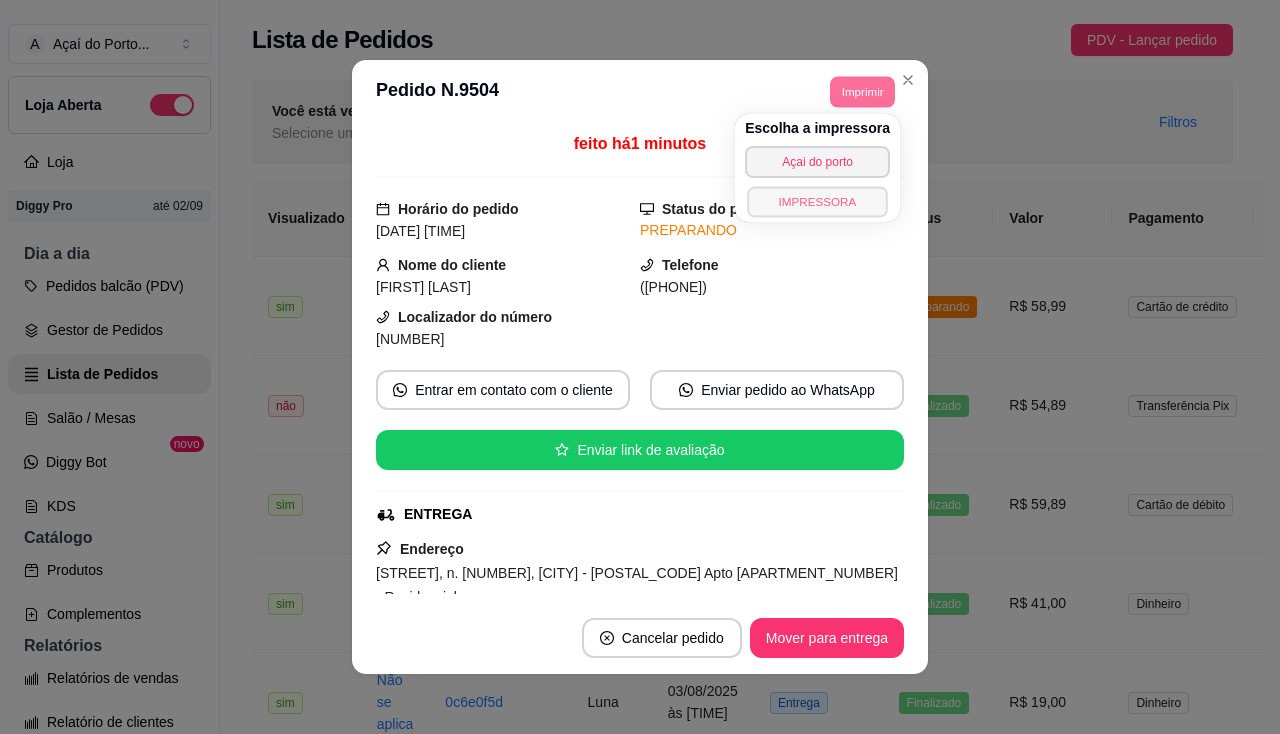 click on "IMPRESSORA" at bounding box center [817, 201] 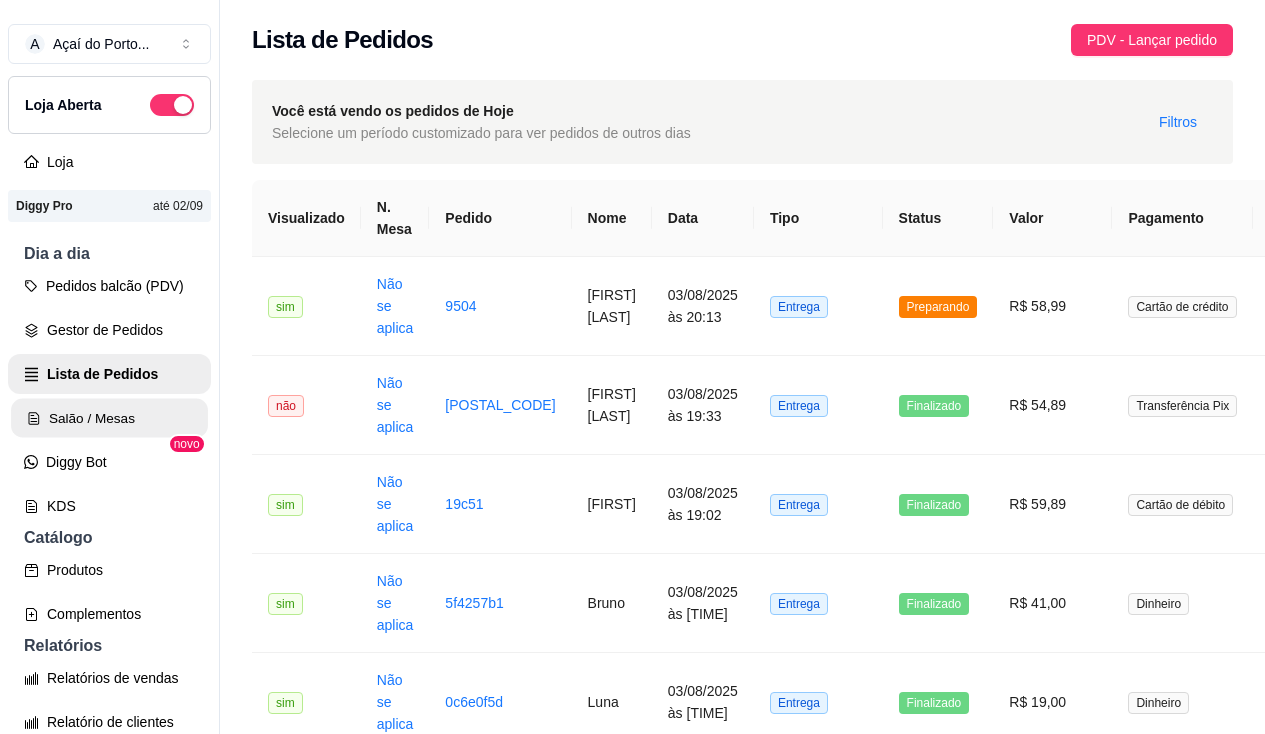 click on "Salão / Mesas" at bounding box center [109, 418] 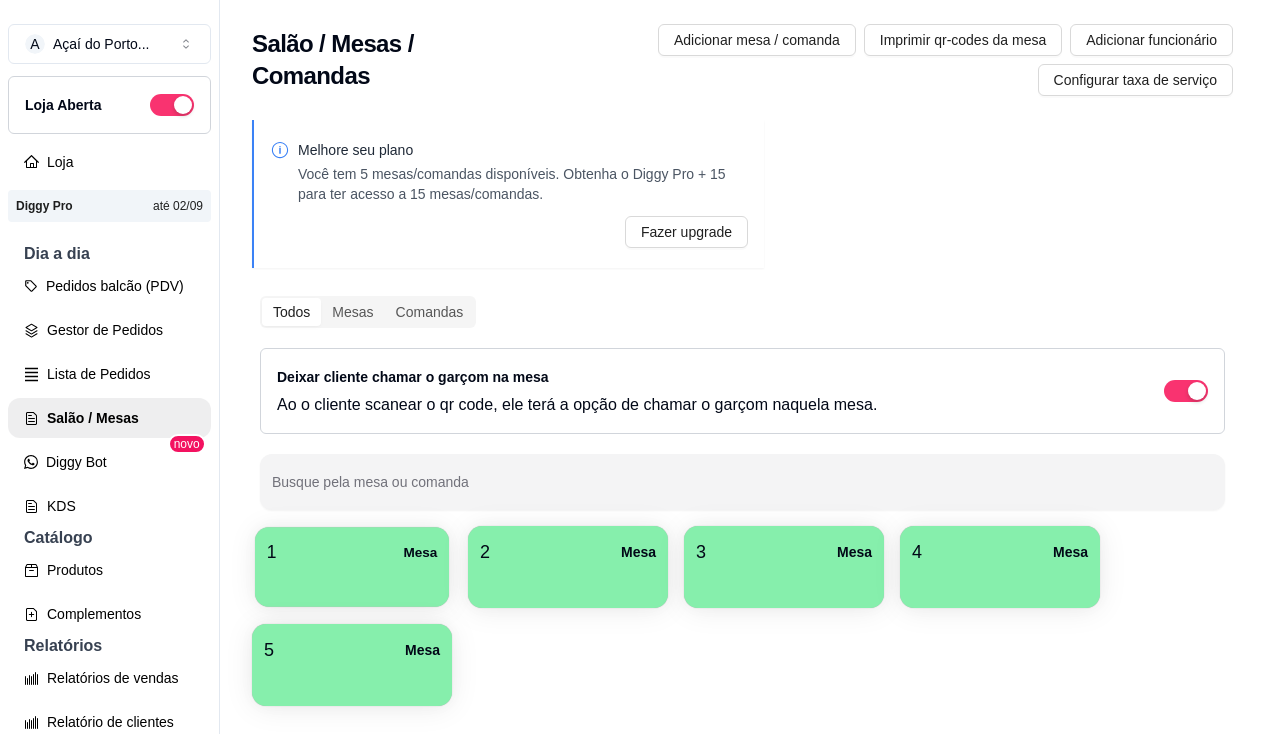 click on "1 Mesa" at bounding box center (352, 552) 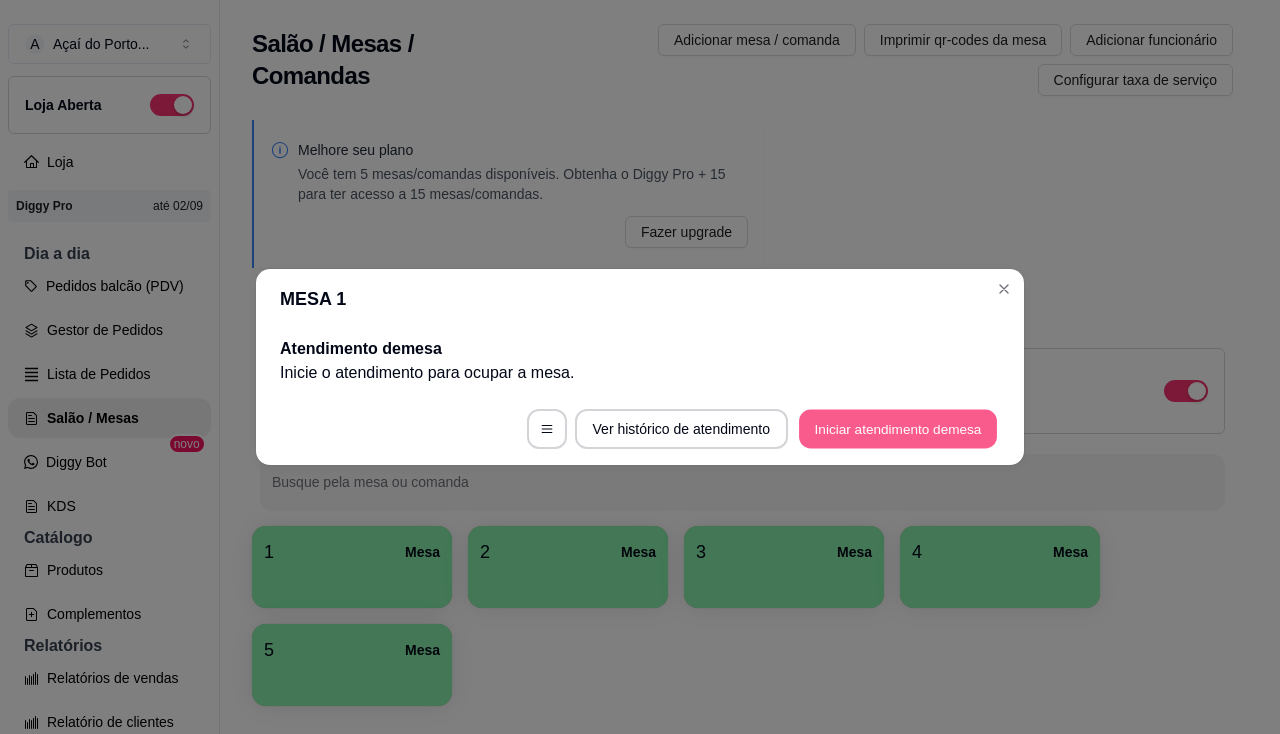 click on "Iniciar atendimento de  mesa" at bounding box center [898, 429] 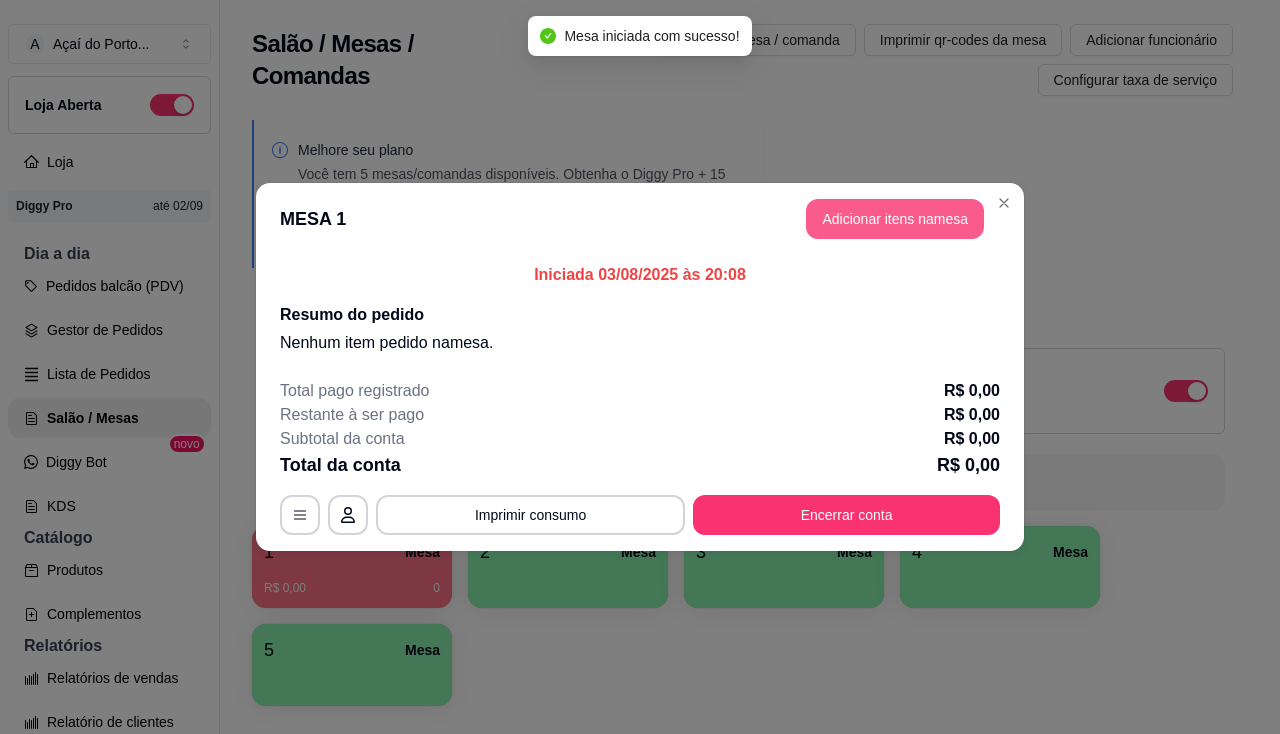 click on "Adicionar itens na  mesa" at bounding box center [895, 219] 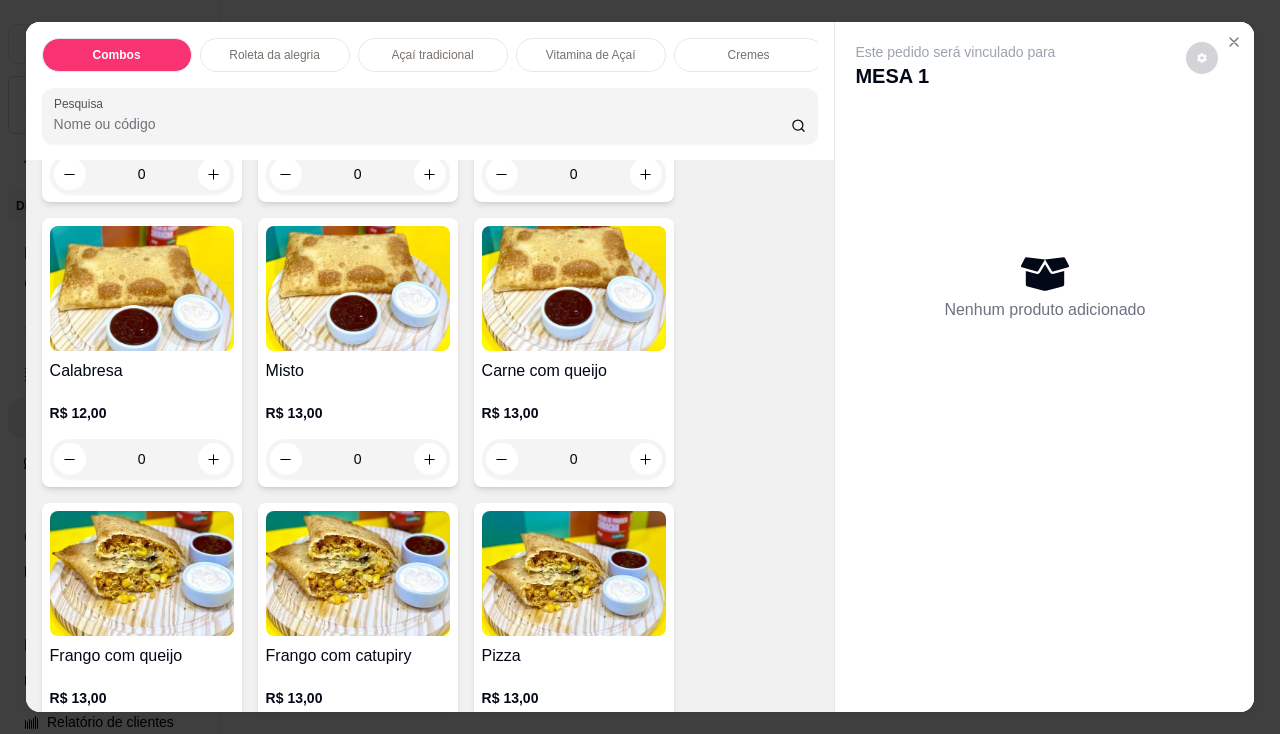 scroll, scrollTop: 2700, scrollLeft: 0, axis: vertical 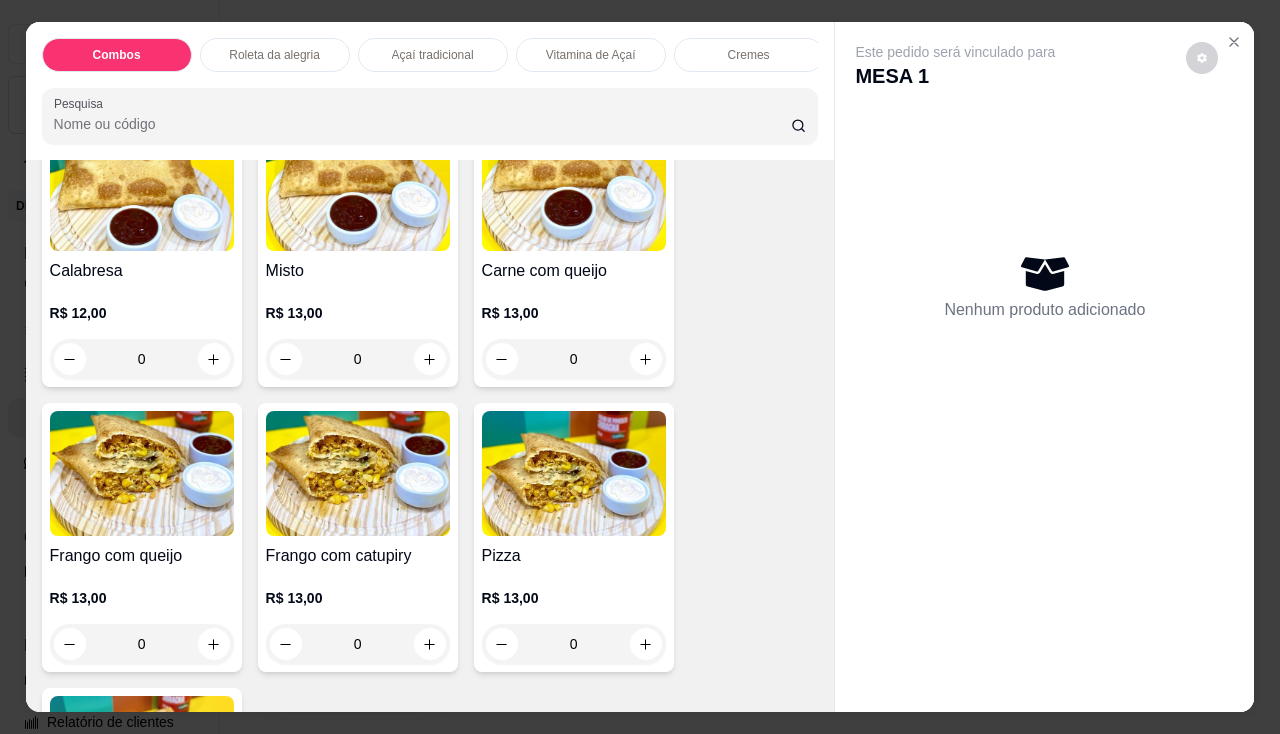 click at bounding box center (358, 473) 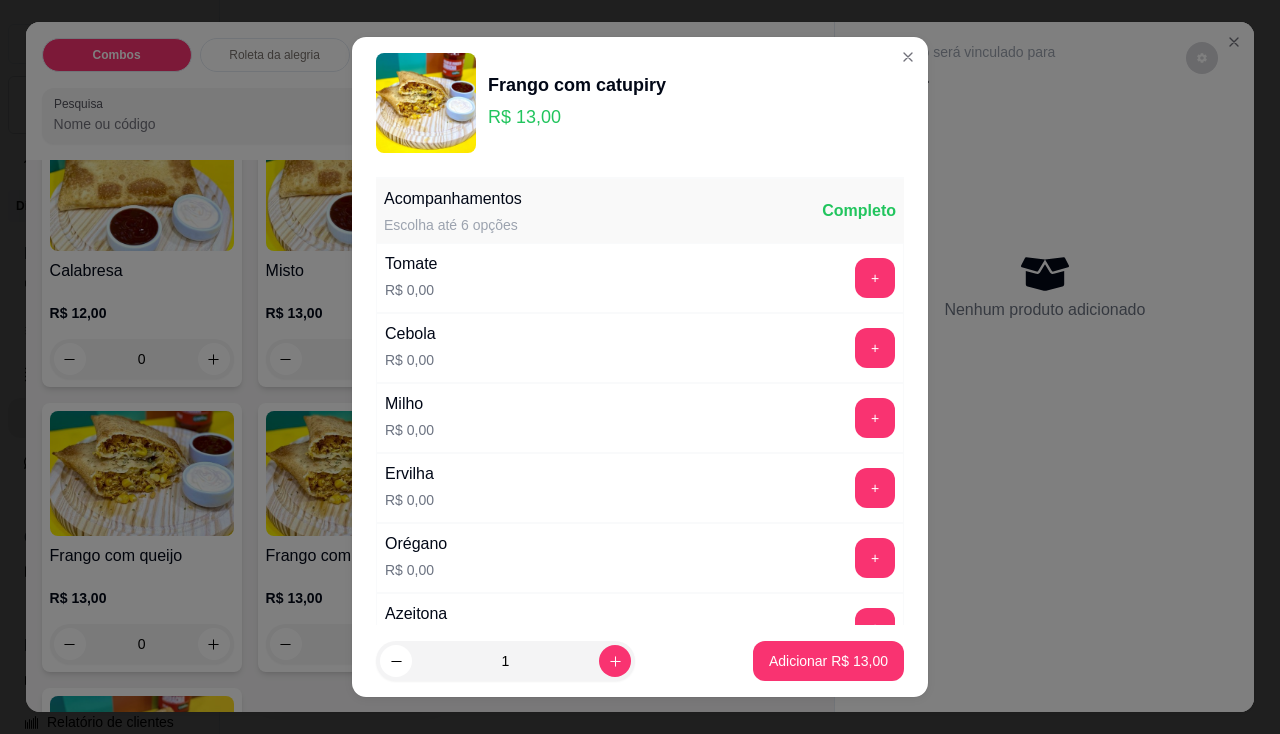 scroll, scrollTop: 100, scrollLeft: 0, axis: vertical 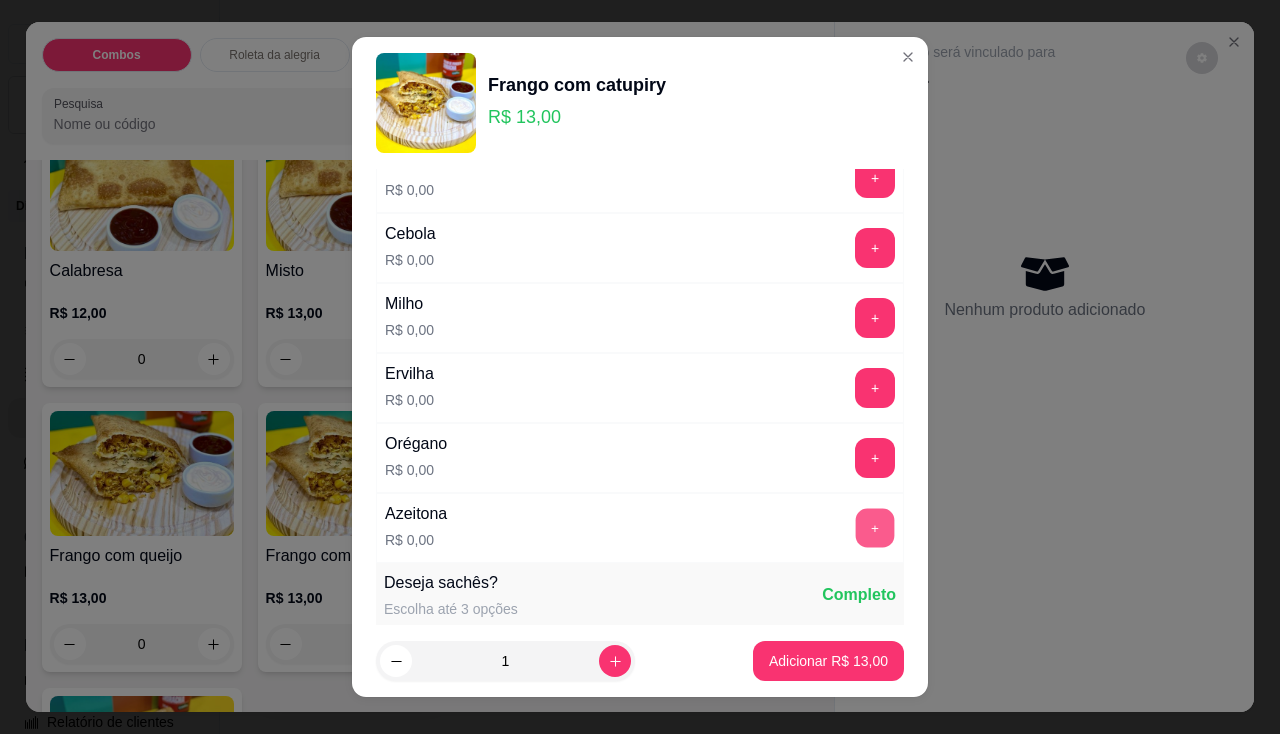 click on "+" at bounding box center (875, 527) 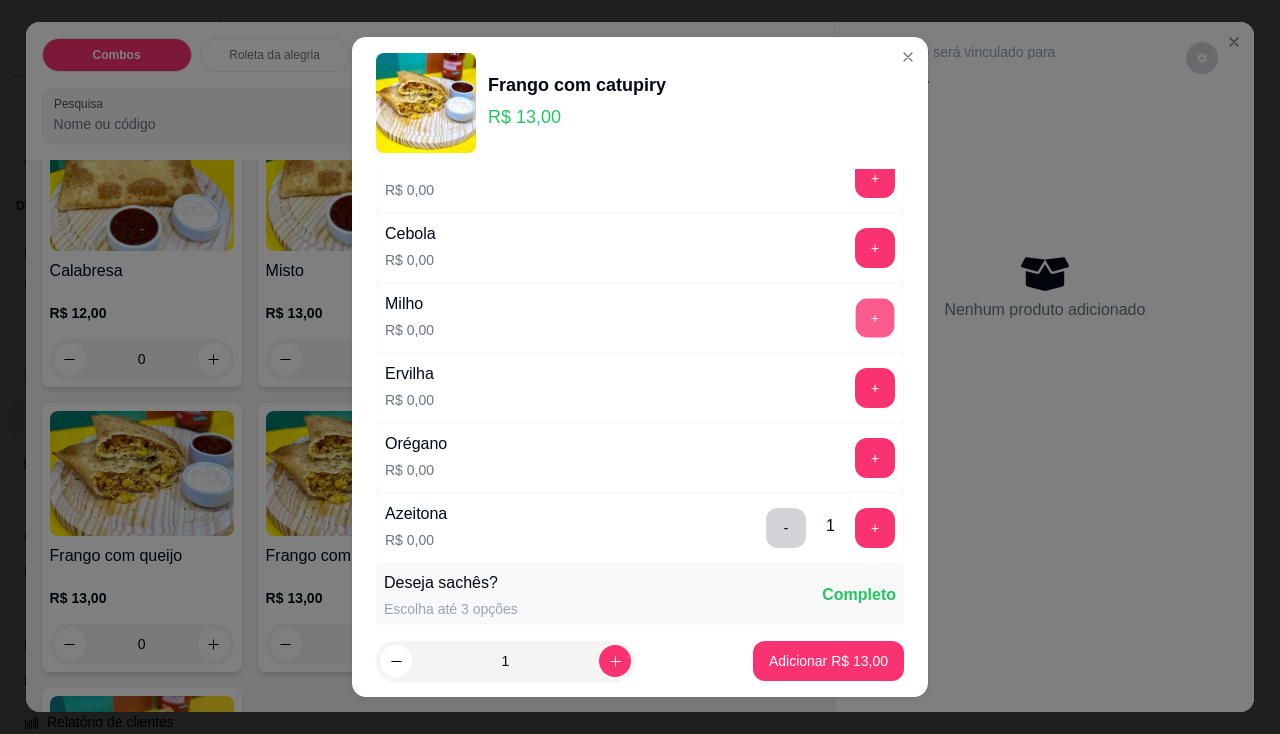 click on "+" at bounding box center [875, 317] 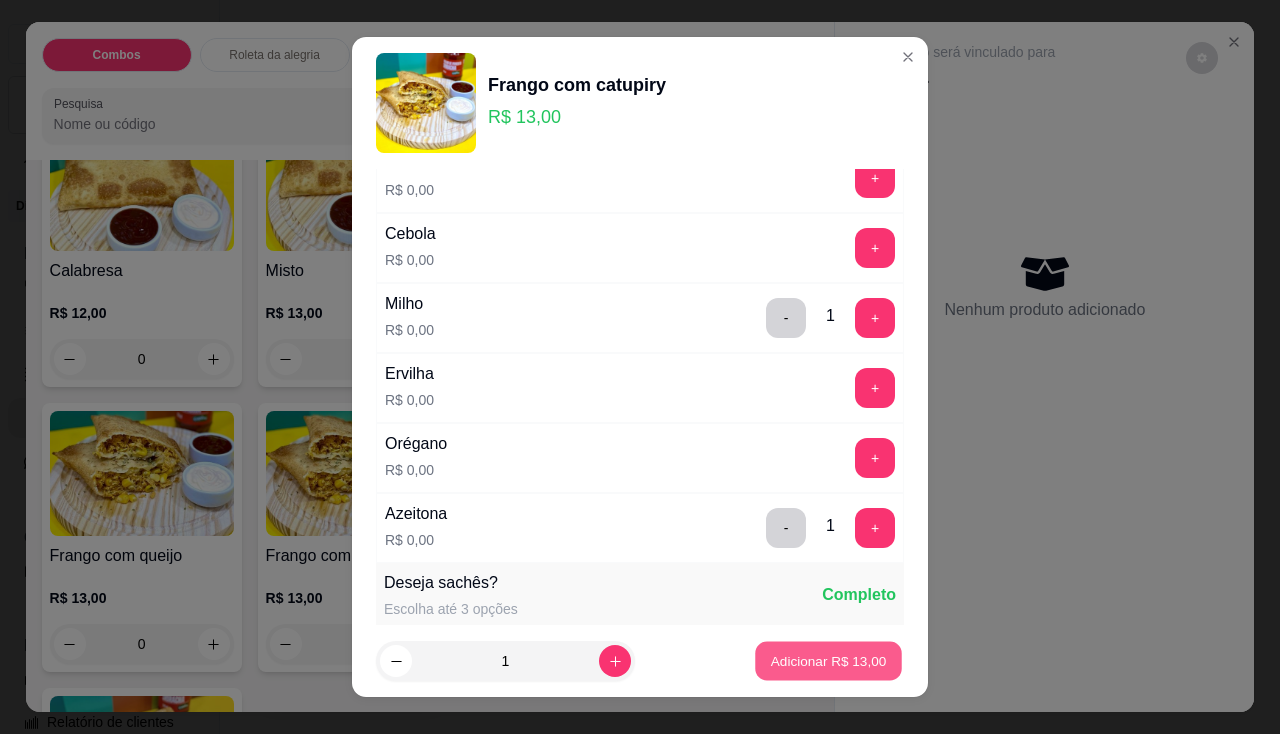 click on "Adicionar   R$ 13,00" at bounding box center [828, 661] 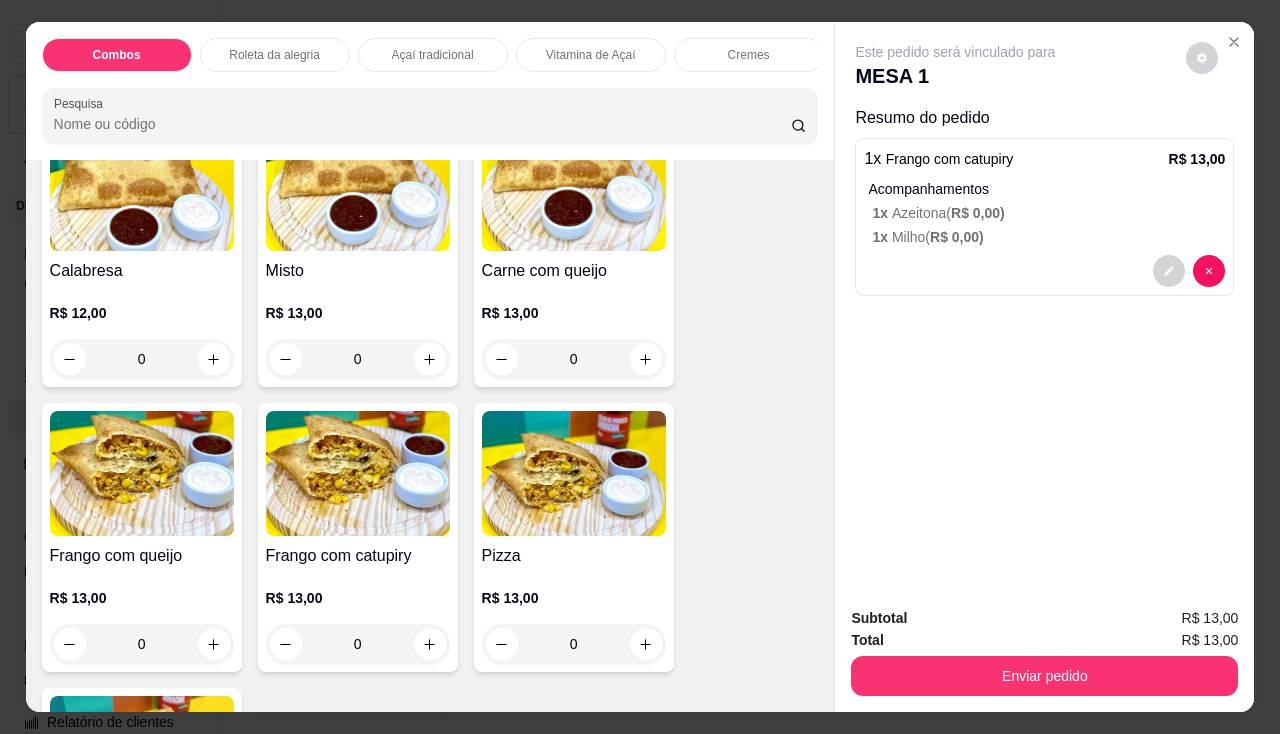 click on "Frango com catupiry" at bounding box center (358, 556) 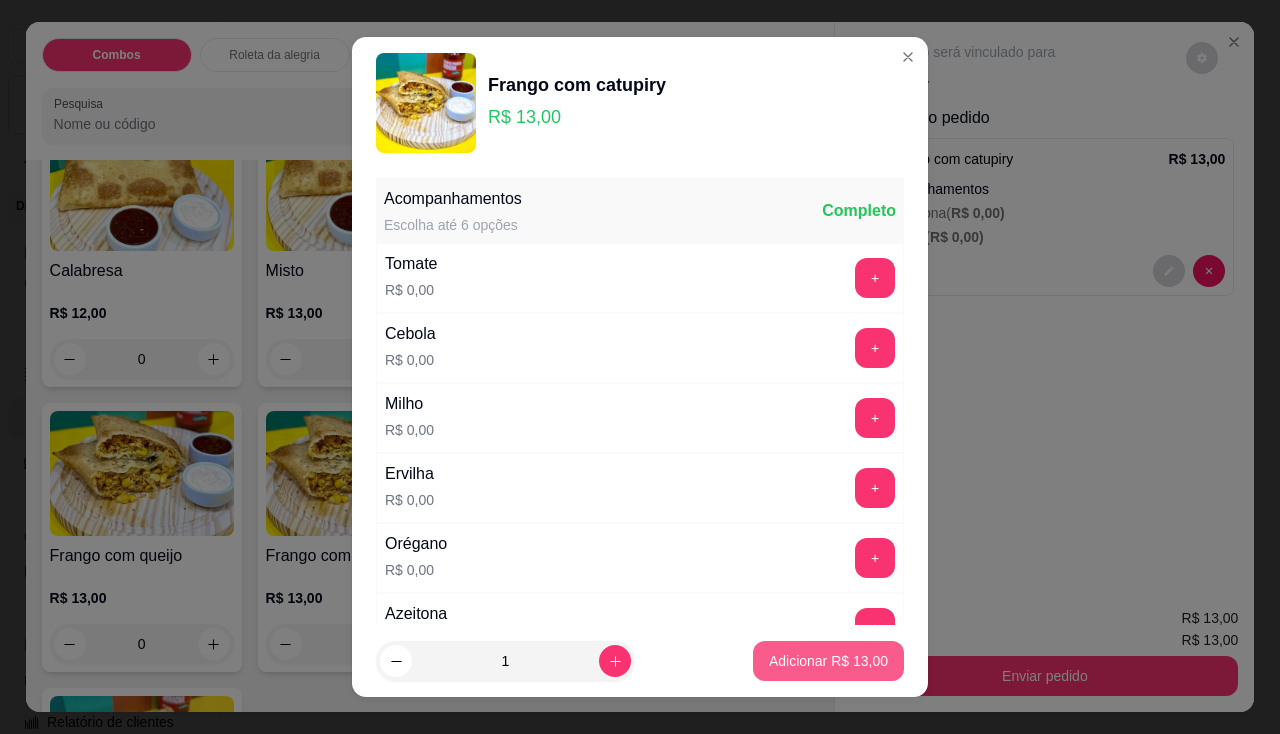 click on "Adicionar   R$ 13,00" at bounding box center [828, 661] 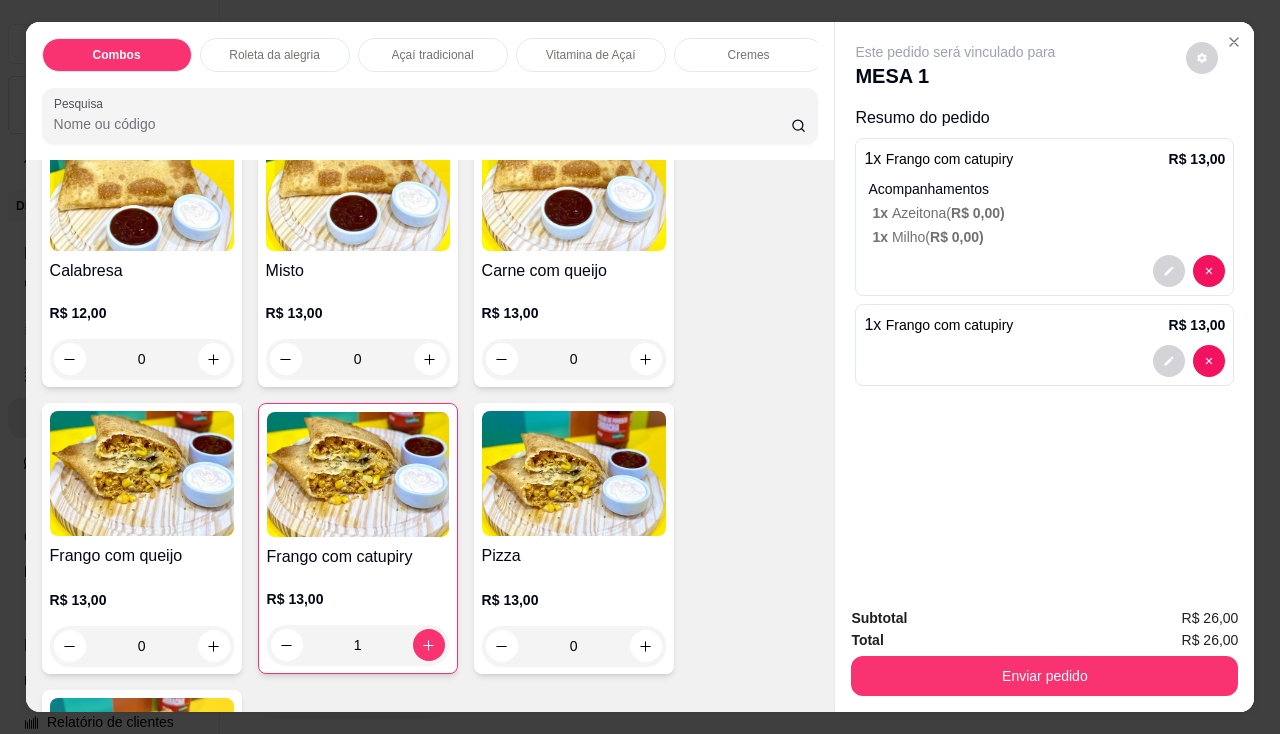scroll, scrollTop: 2600, scrollLeft: 0, axis: vertical 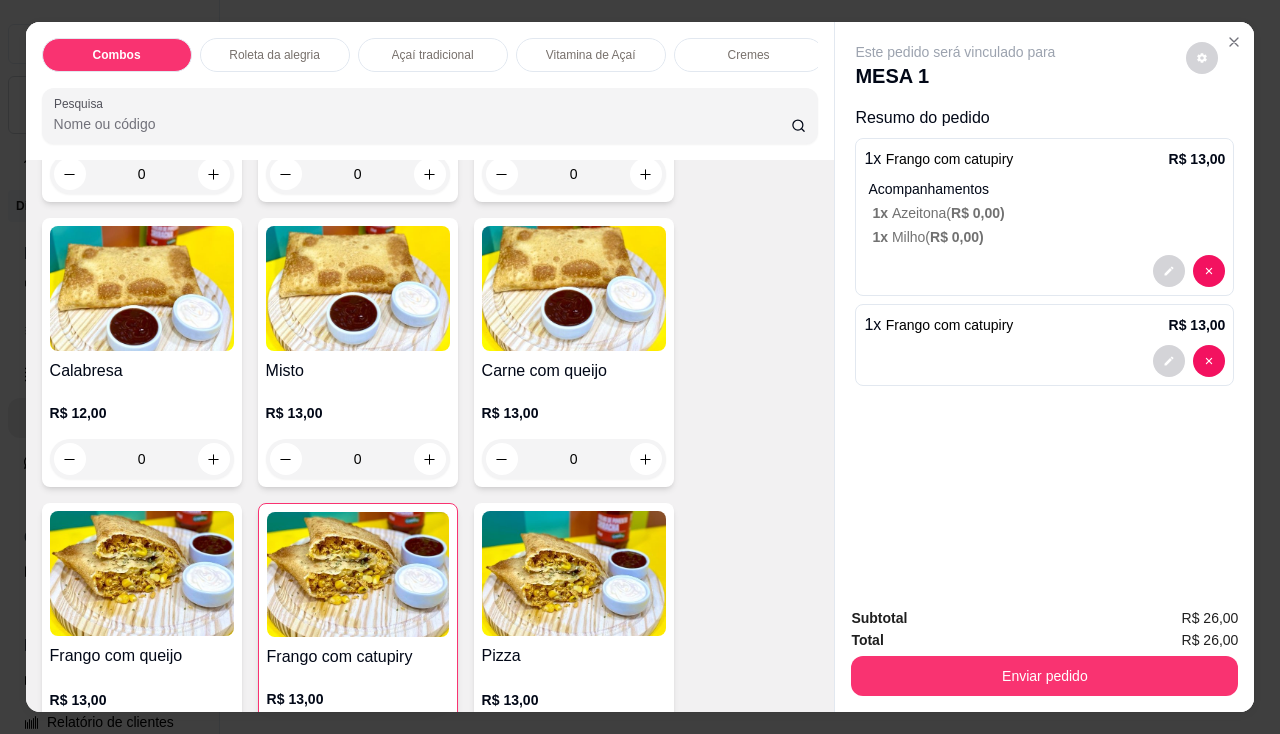 click at bounding box center [142, 573] 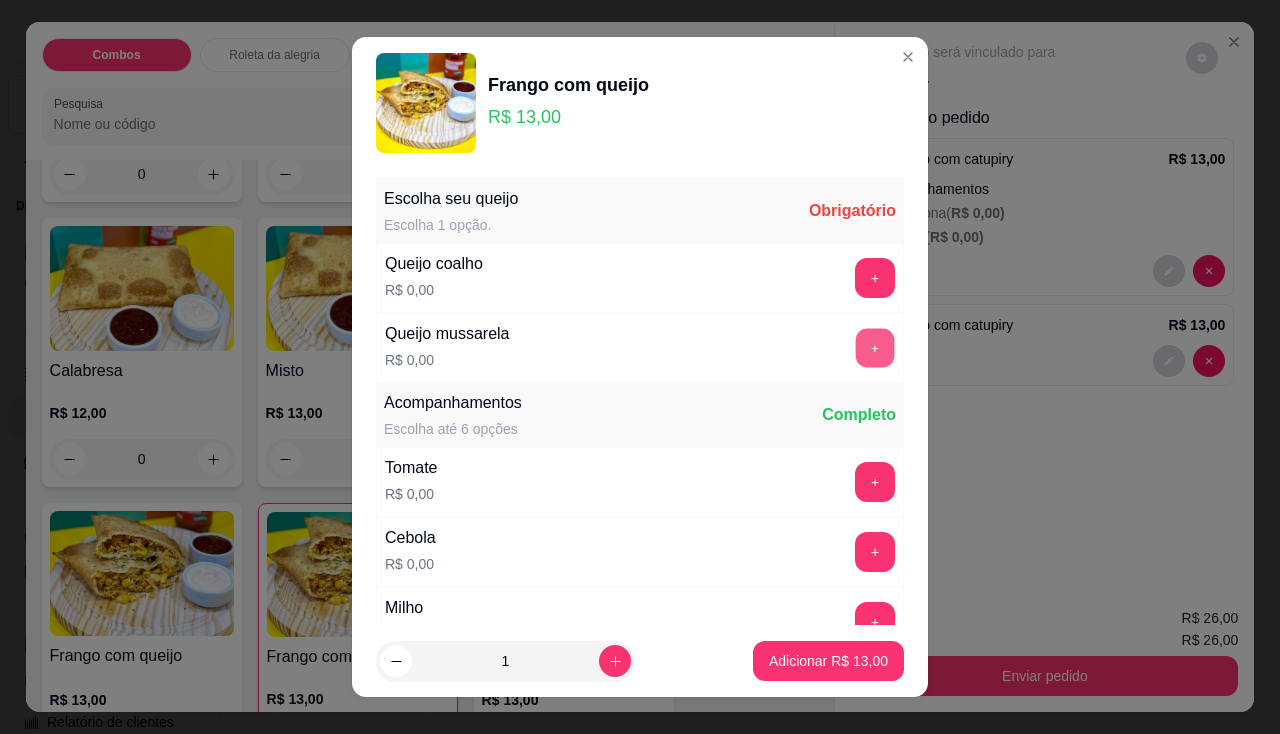 click on "+" at bounding box center [875, 347] 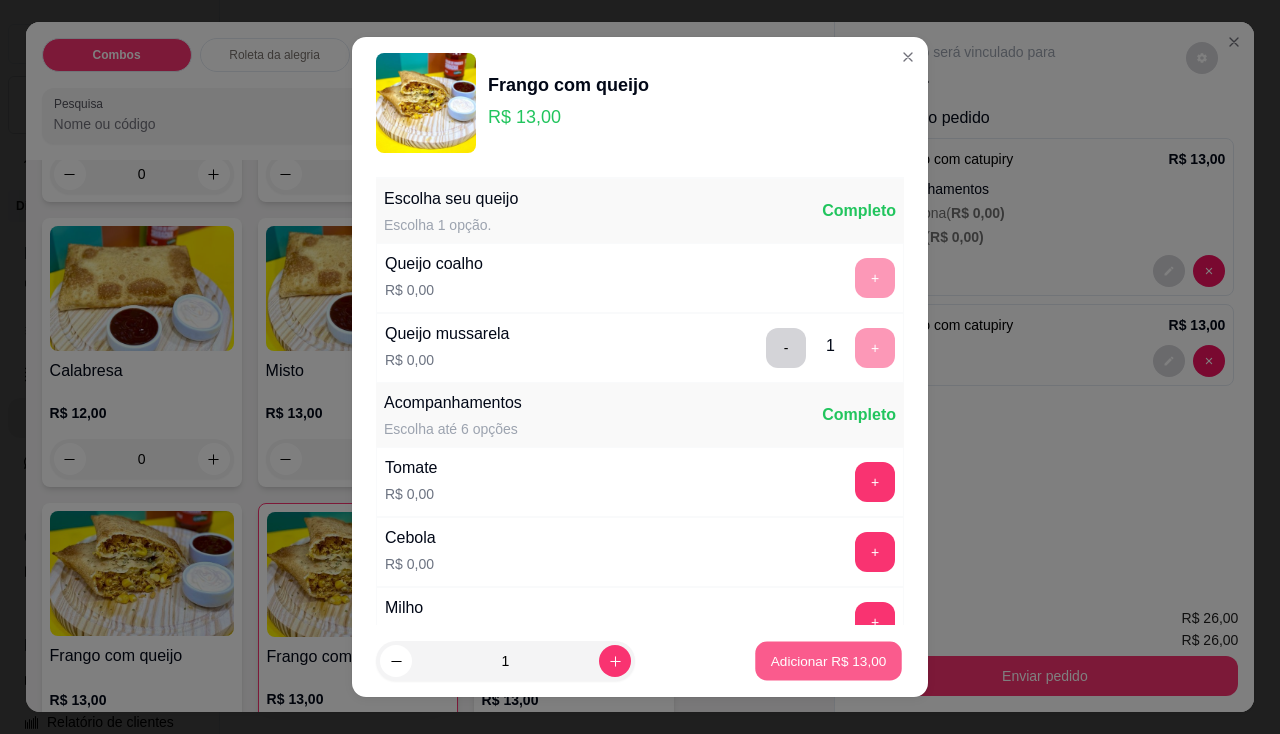 click on "Adicionar   R$ 13,00" at bounding box center (828, 661) 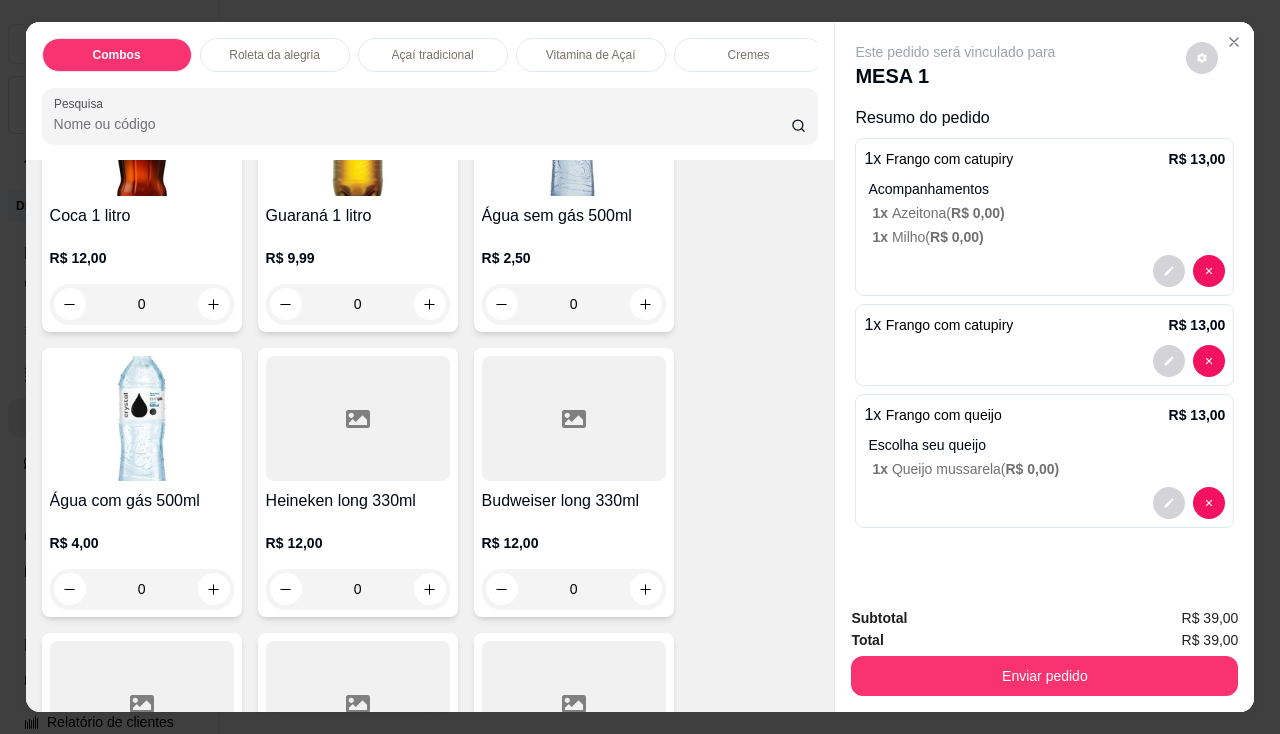 scroll, scrollTop: 5900, scrollLeft: 0, axis: vertical 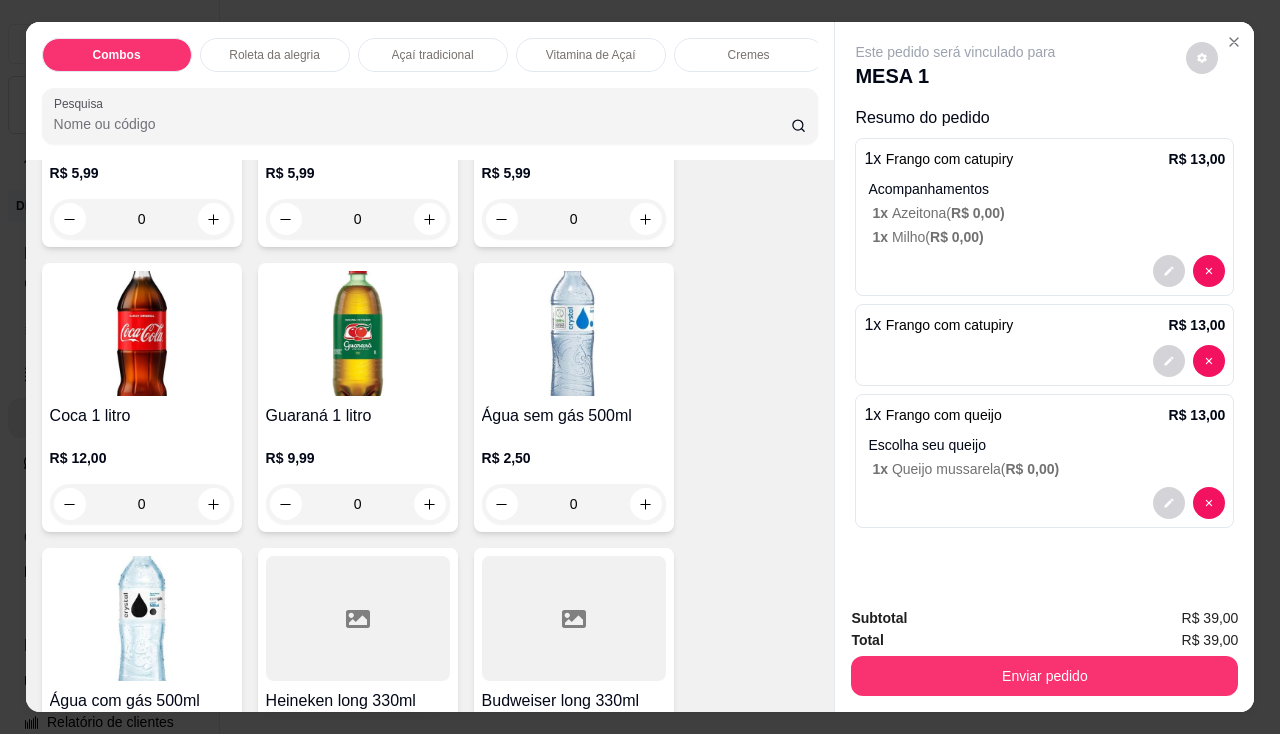 click at bounding box center [358, 333] 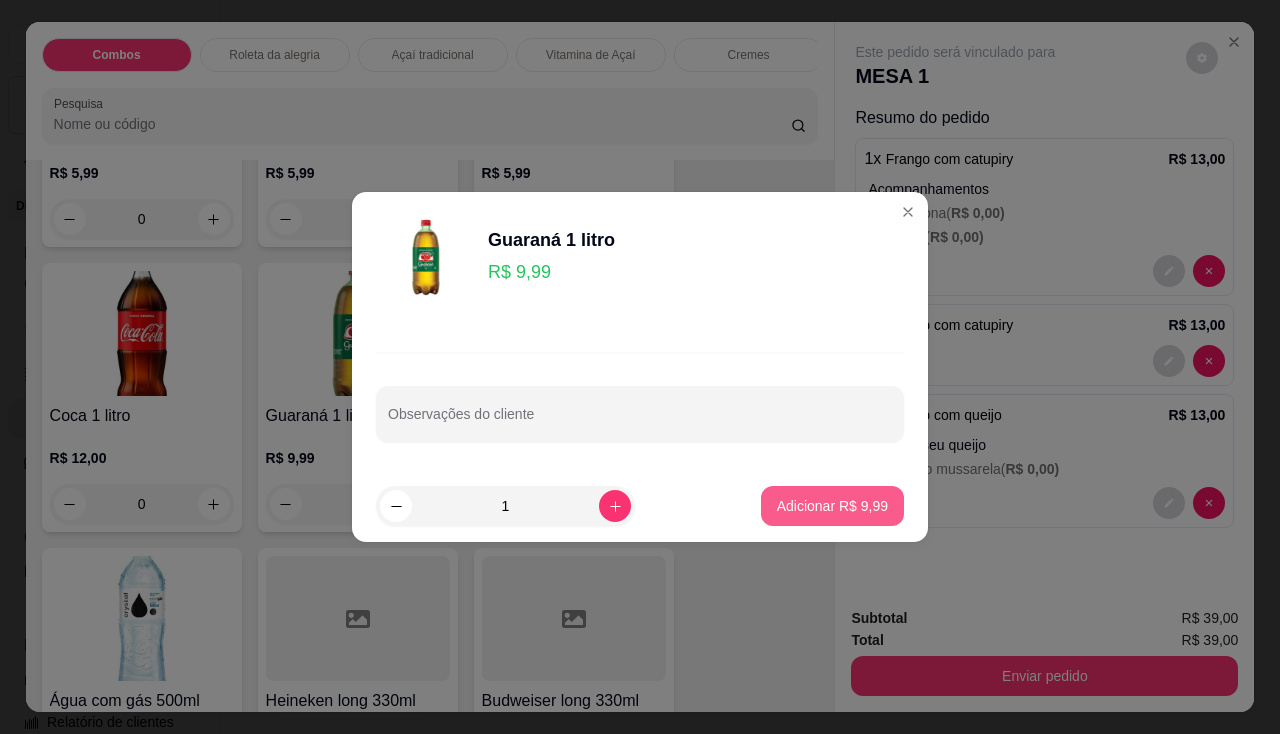 click on "Adicionar   R$ 9,99" at bounding box center (832, 506) 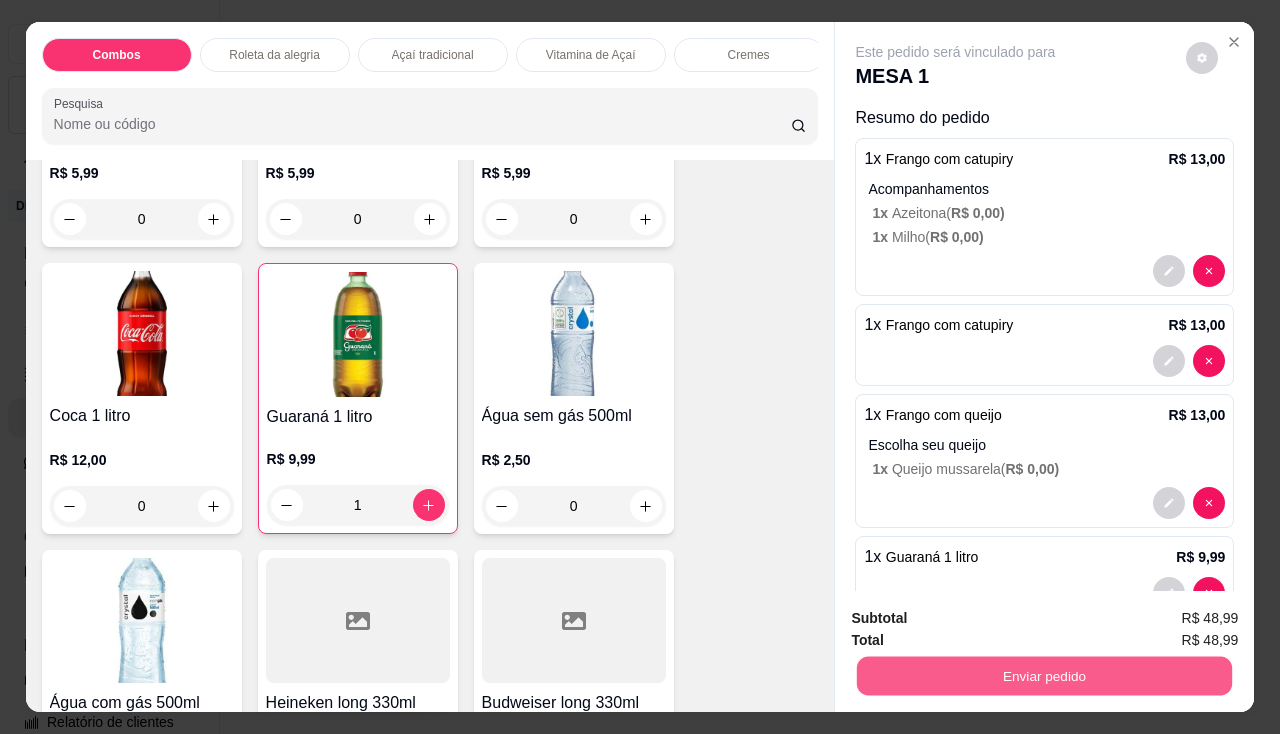 click on "Enviar pedido" at bounding box center (1044, 676) 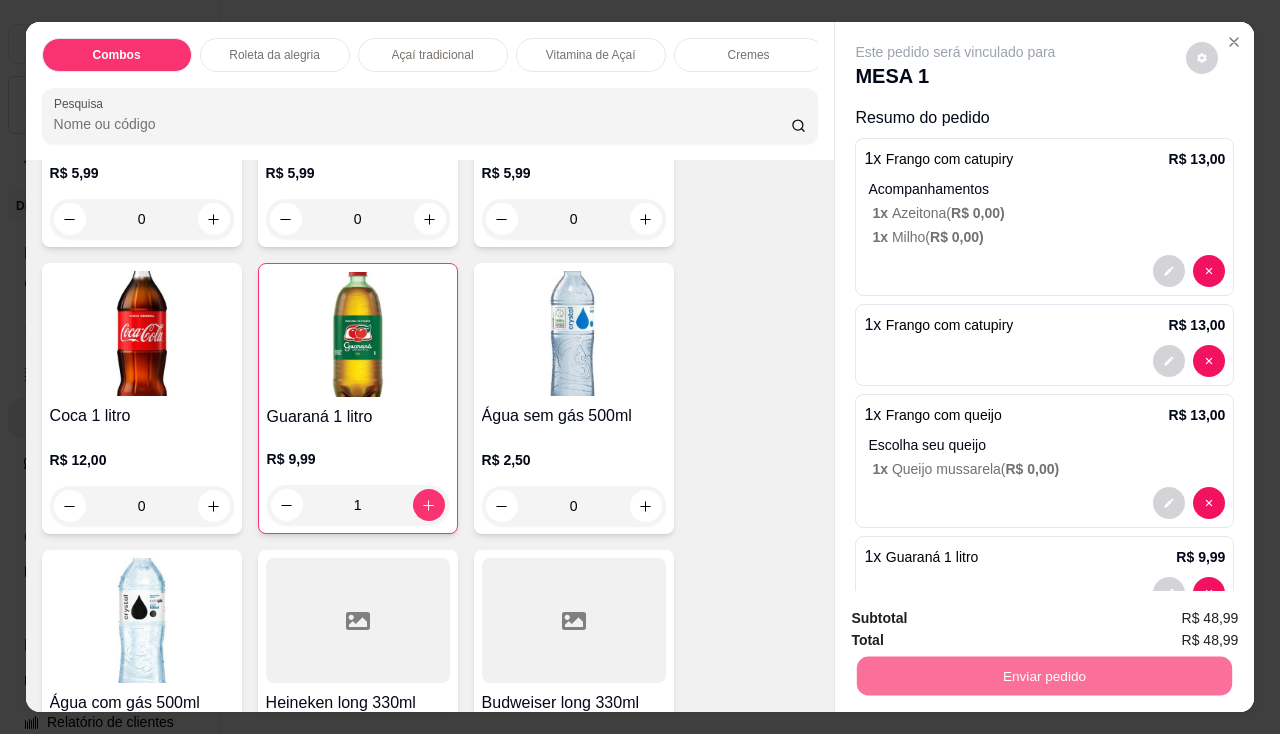 click on "Não registrar e enviar pedido" at bounding box center [979, 620] 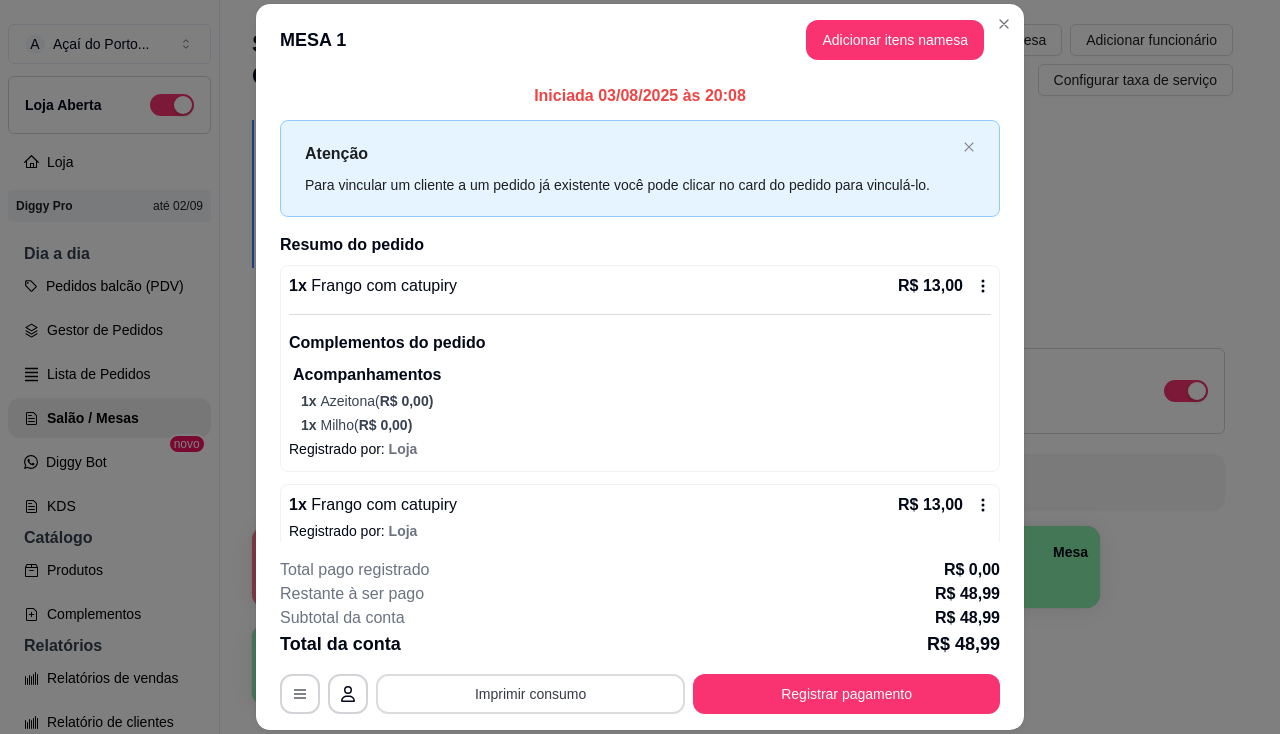 click on "Imprimir consumo" at bounding box center [530, 694] 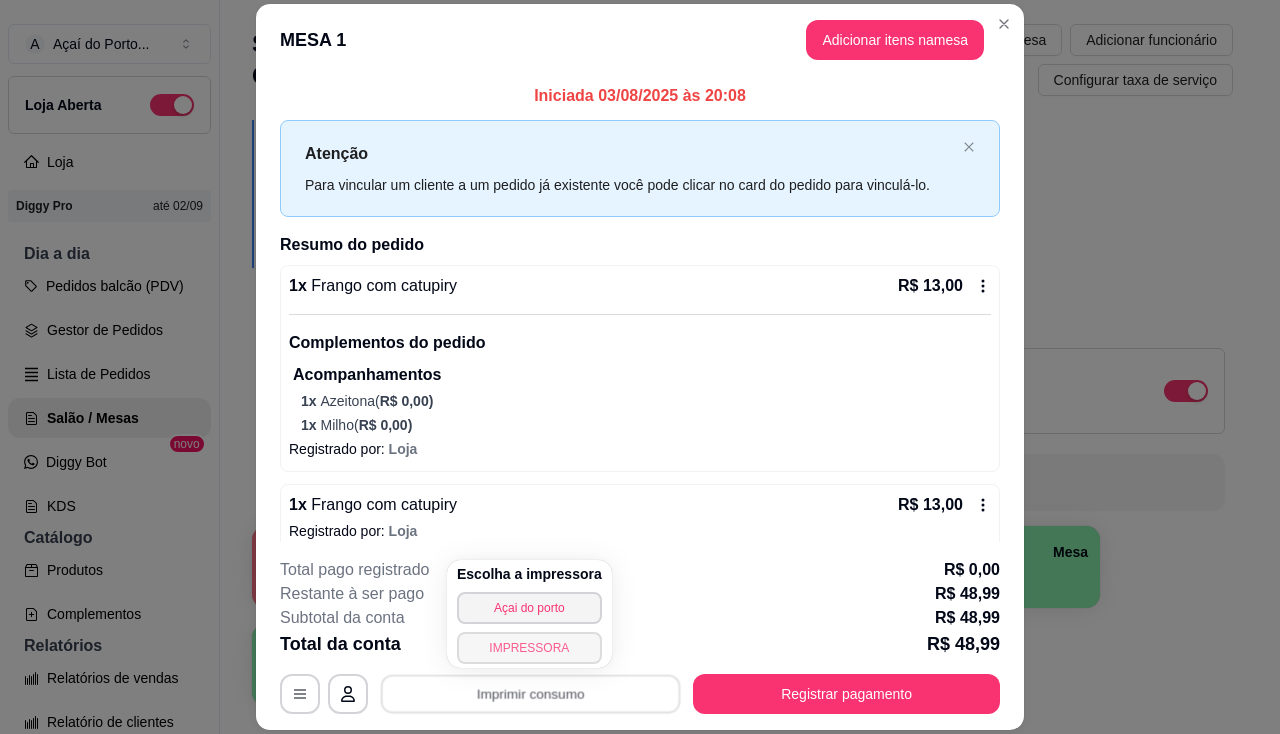 click on "IMPRESSORA" at bounding box center (529, 648) 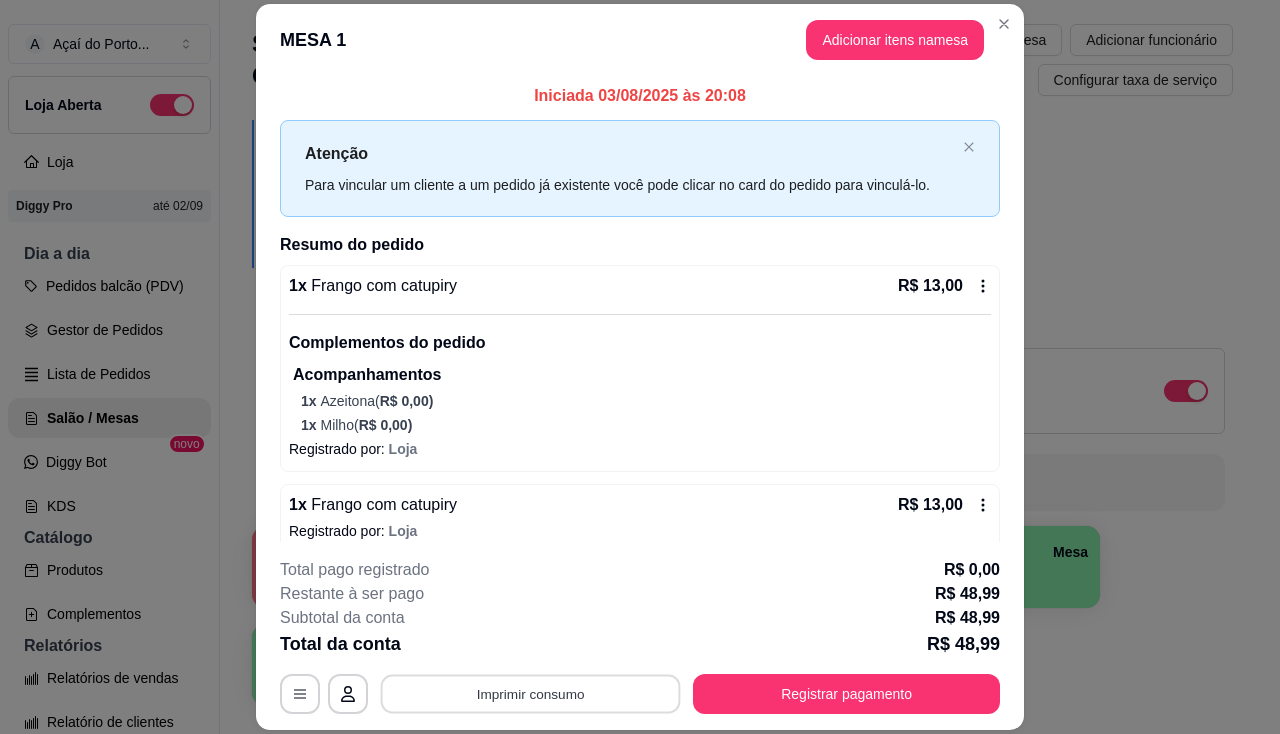 click on "Imprimir consumo" at bounding box center [531, 694] 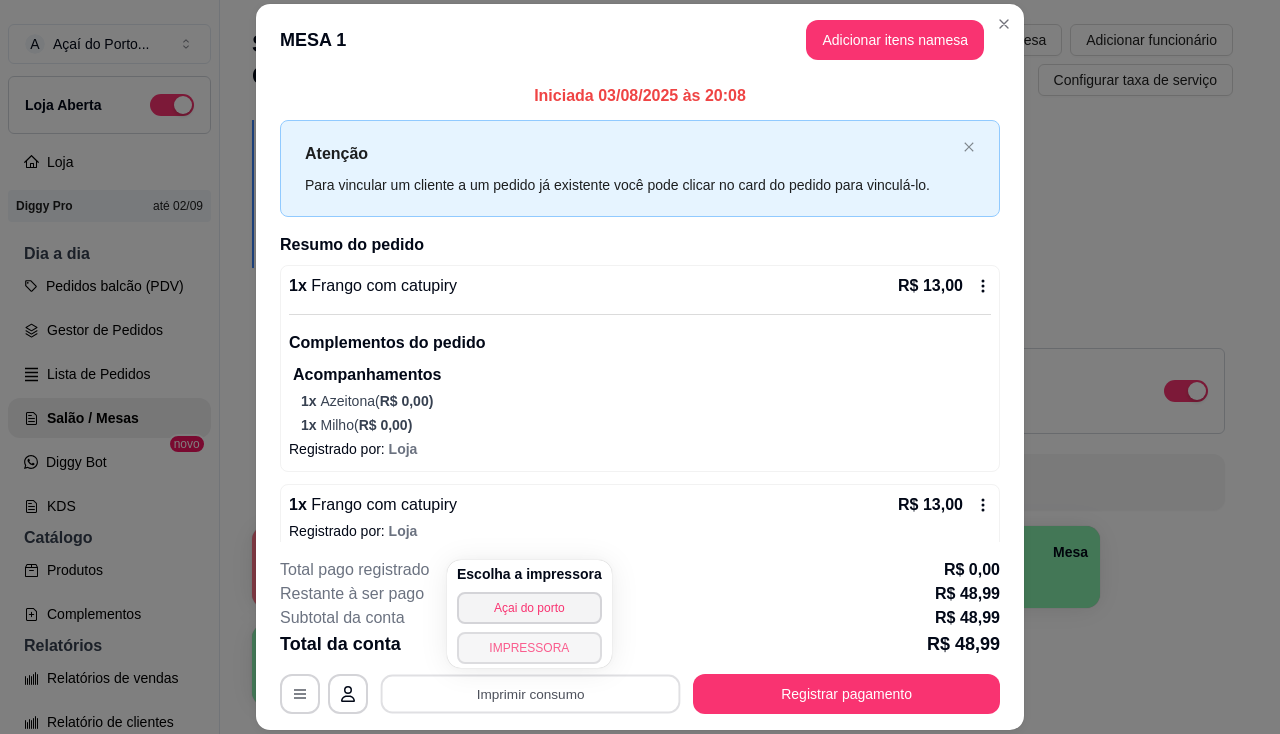 click on "IMPRESSORA" at bounding box center [529, 648] 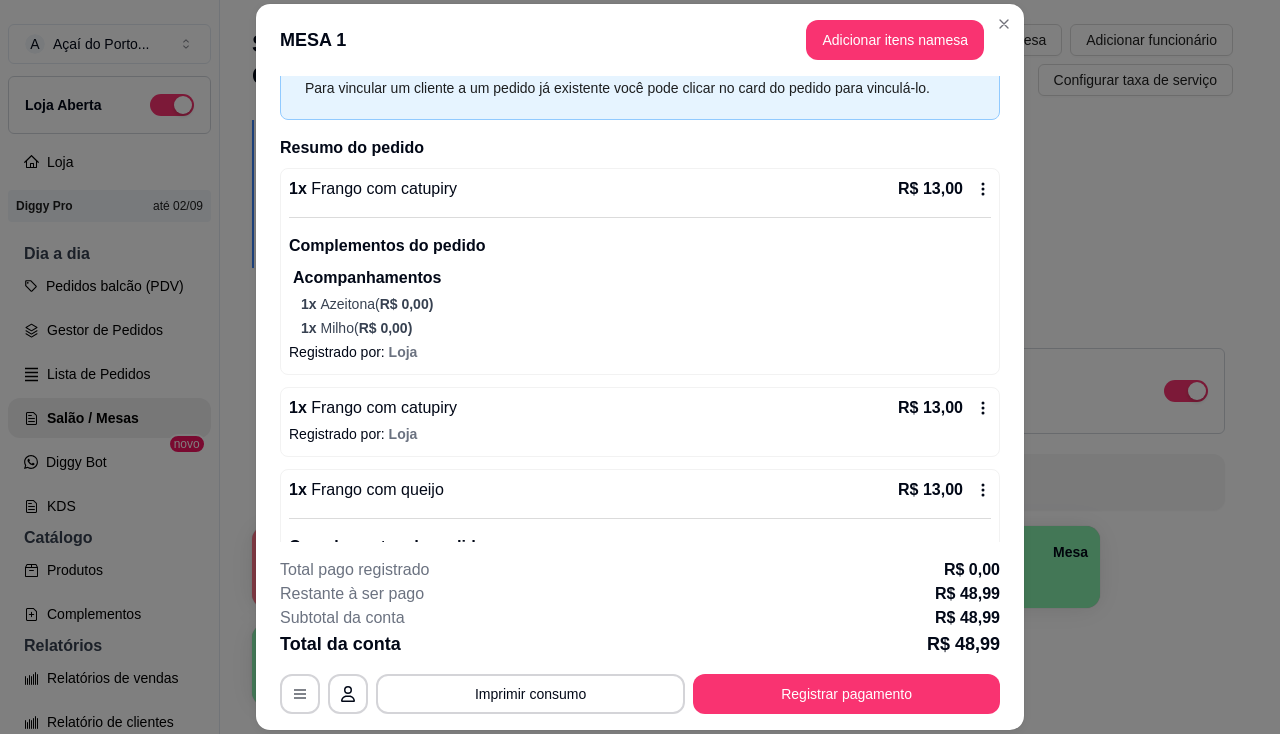 scroll, scrollTop: 0, scrollLeft: 0, axis: both 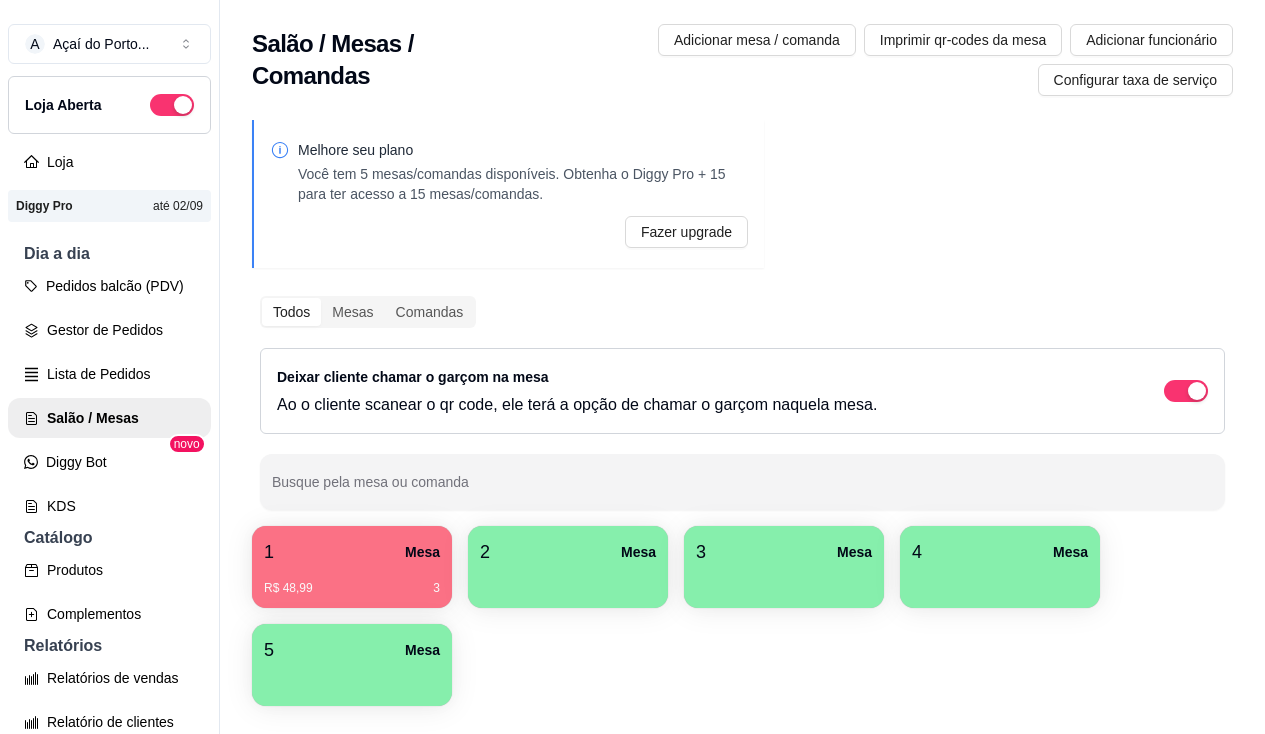 click on "1 Mesa" at bounding box center (352, 552) 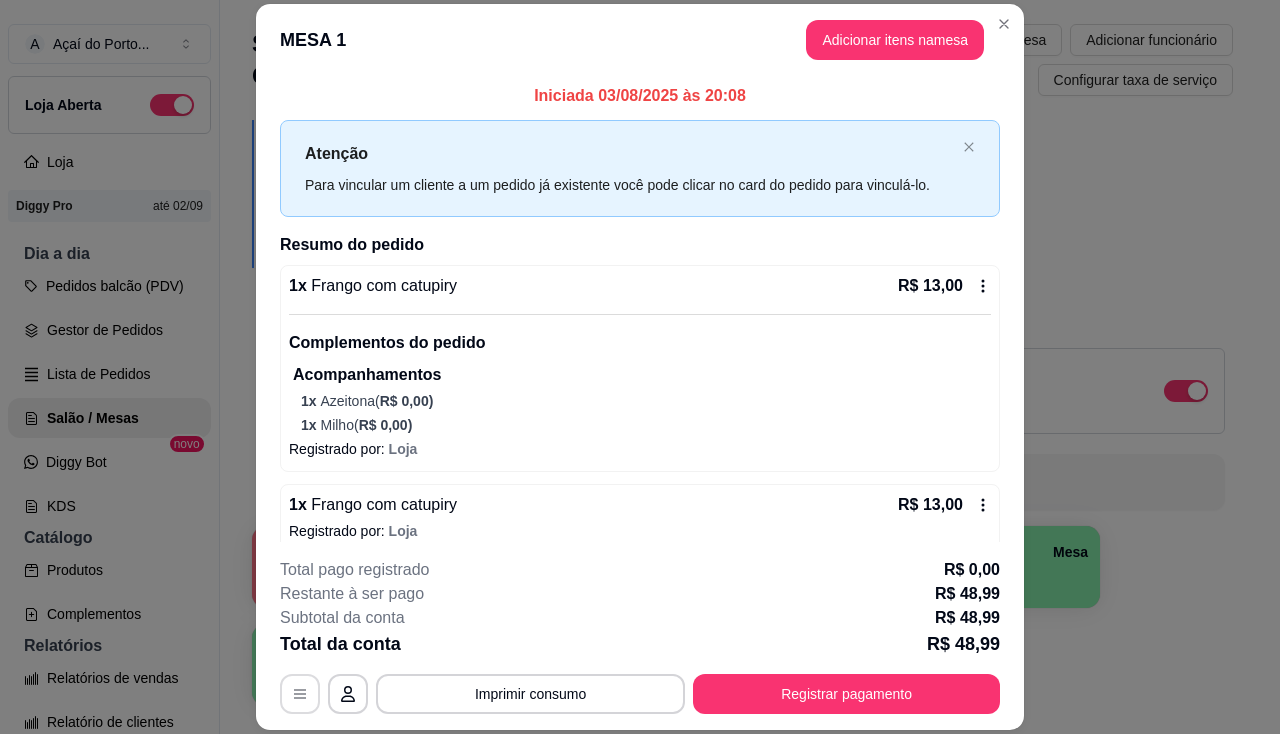 click 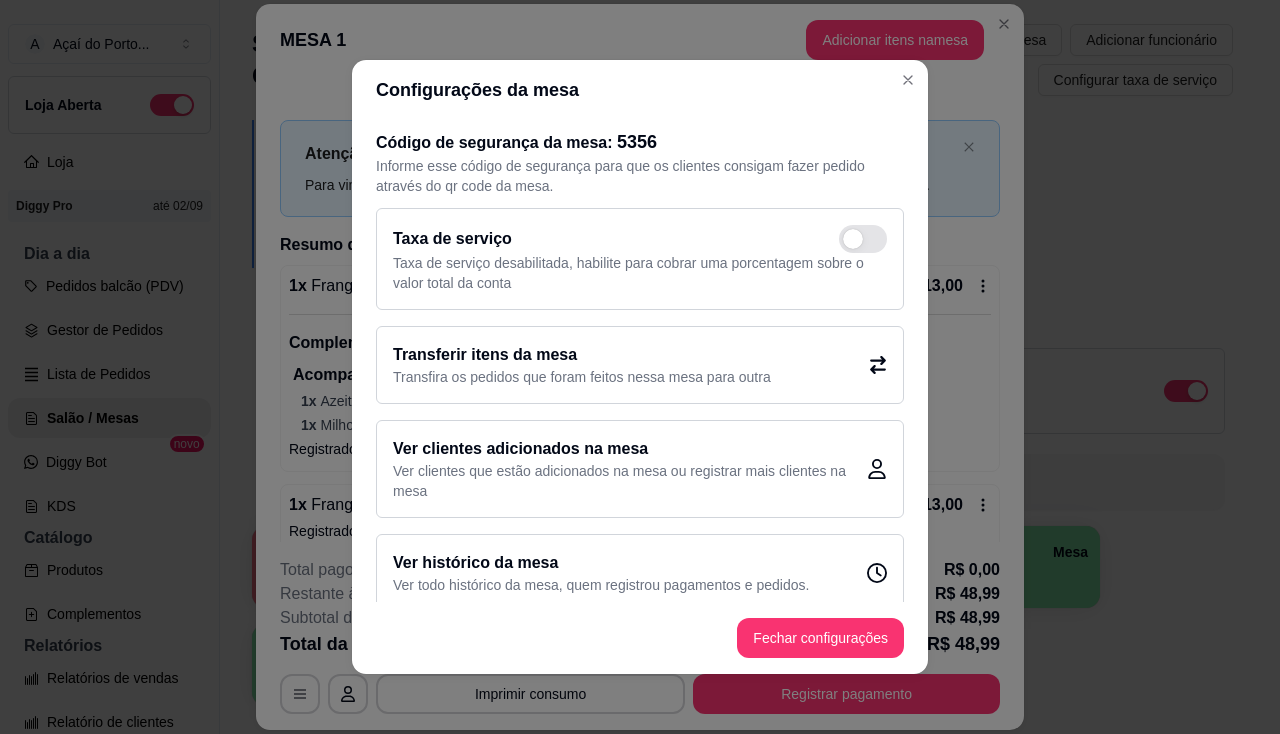 click on "Transfira os pedidos que foram feitos nessa mesa para outra" at bounding box center [582, 377] 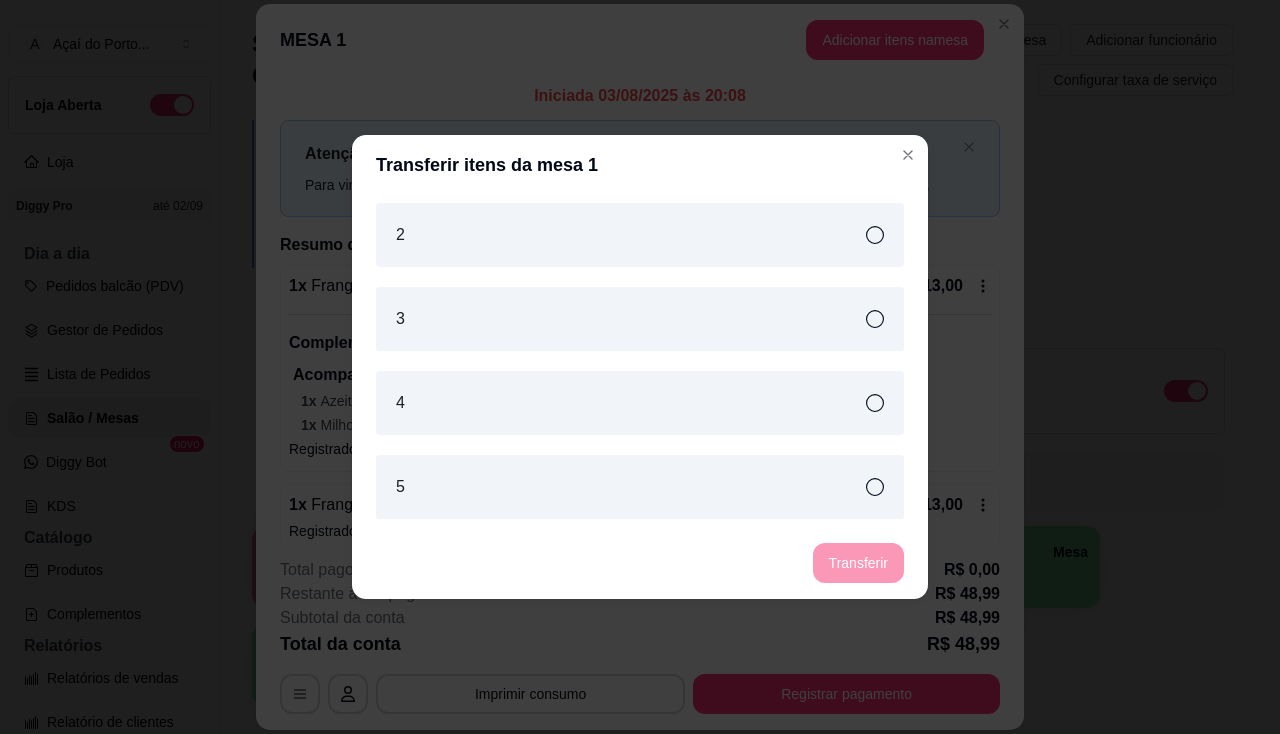 click on "2 3 4 5" at bounding box center [640, 361] 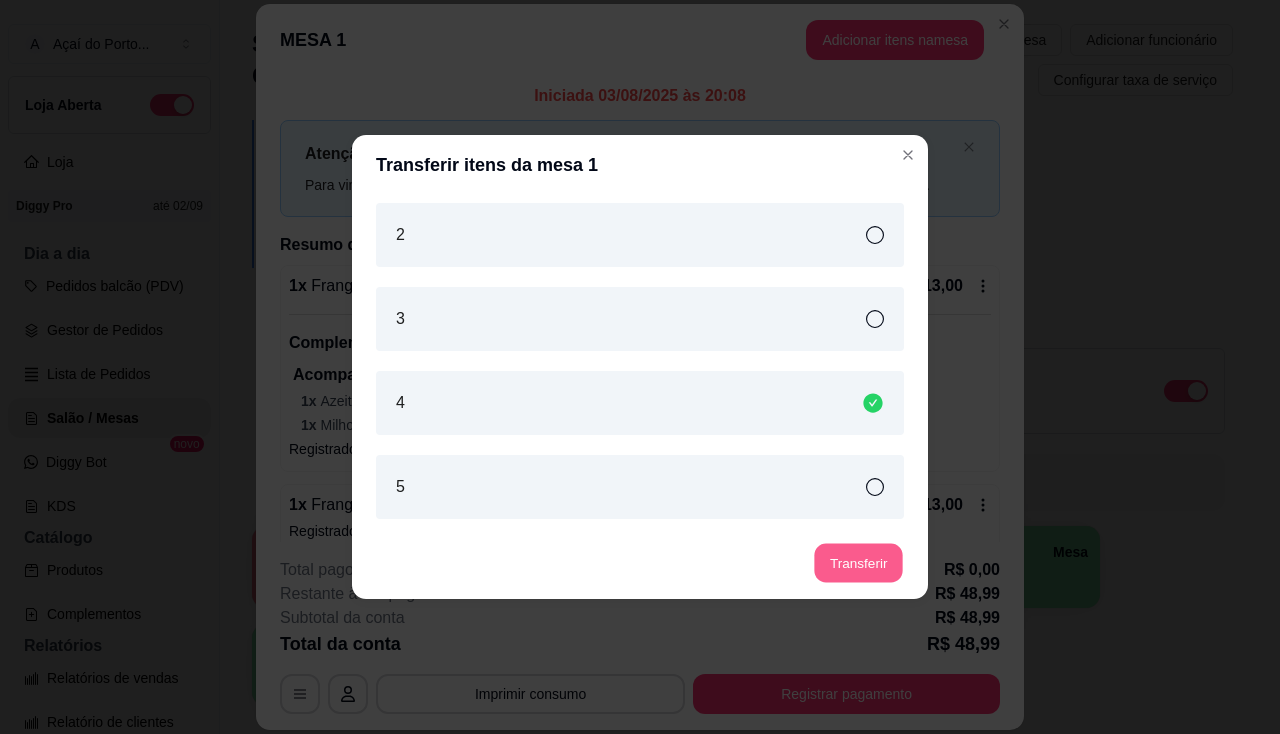 click on "Transferir" at bounding box center [858, 563] 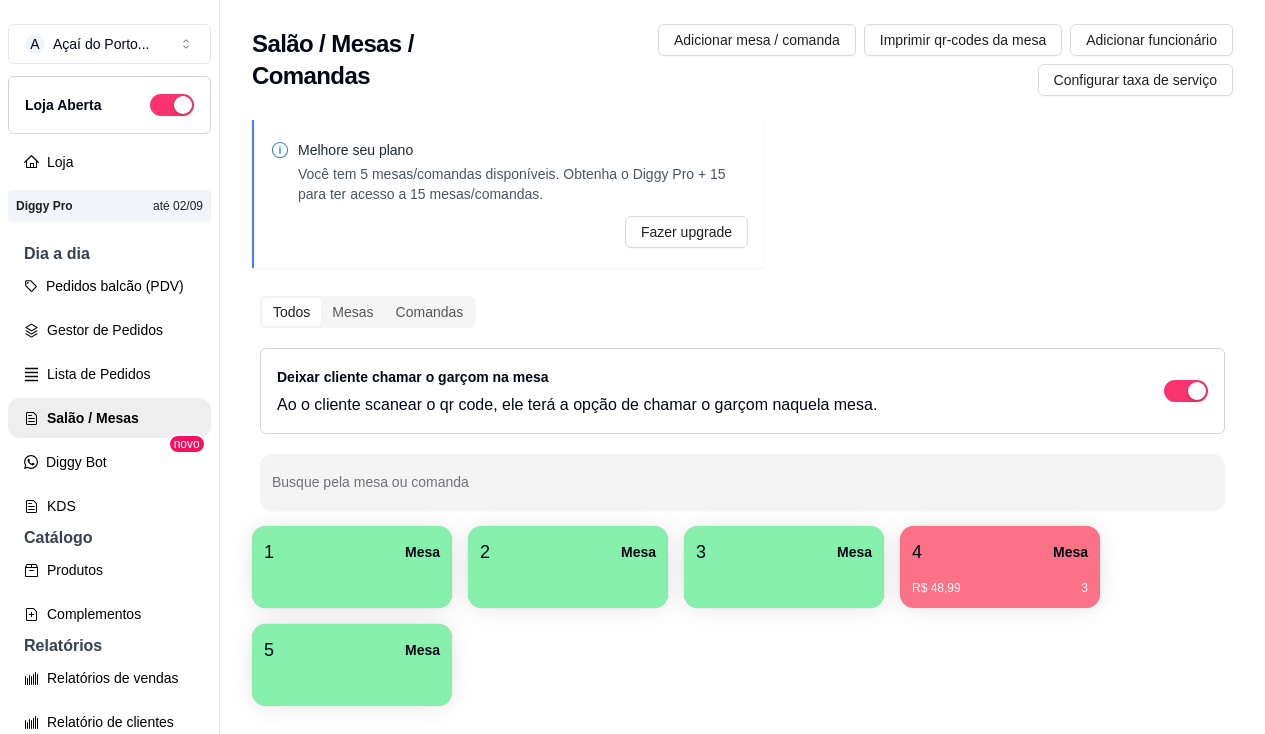 click on "4 Mesa R$ 48,99 3" at bounding box center (1000, 567) 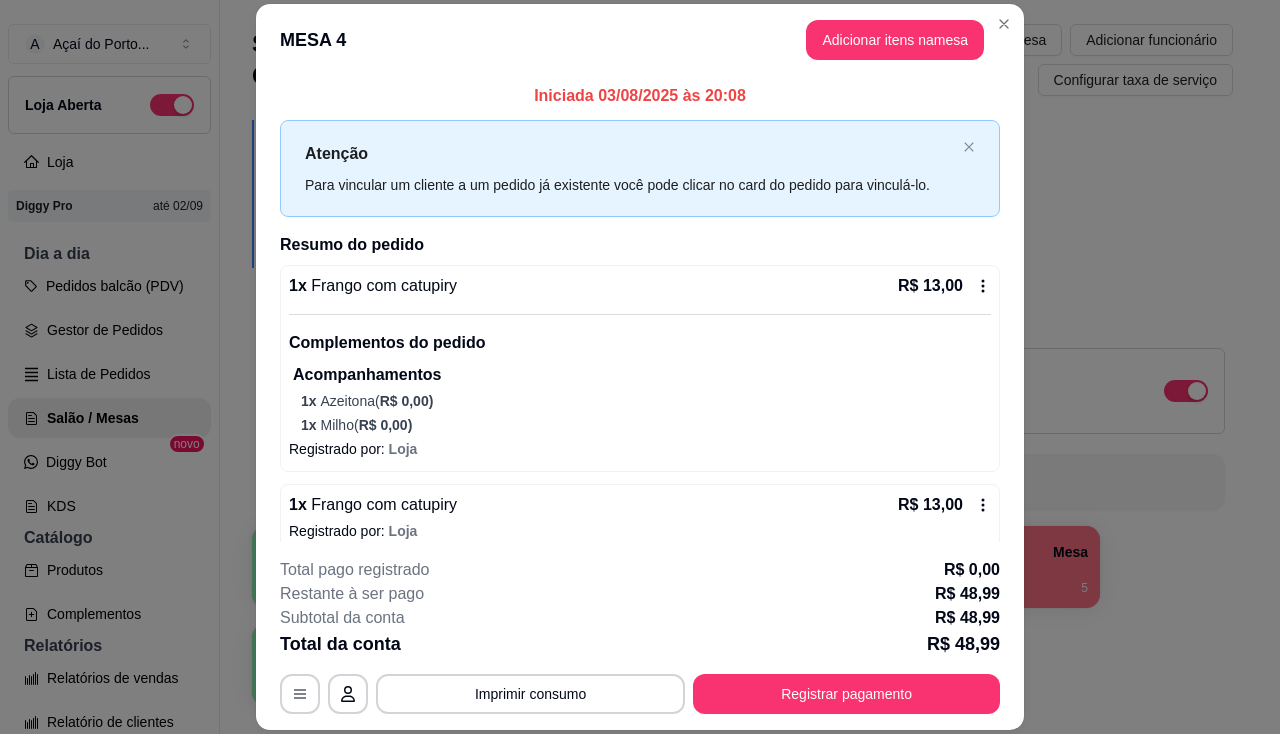 scroll, scrollTop: 200, scrollLeft: 0, axis: vertical 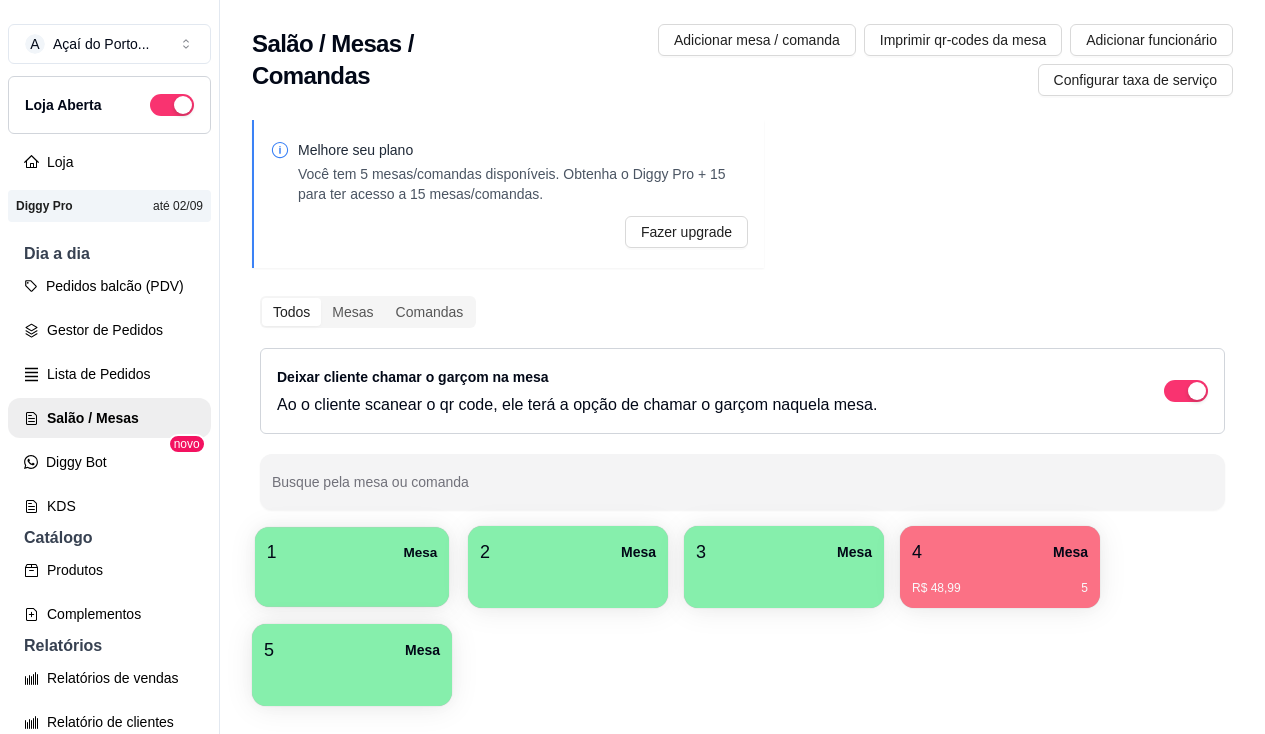 click at bounding box center [352, 580] 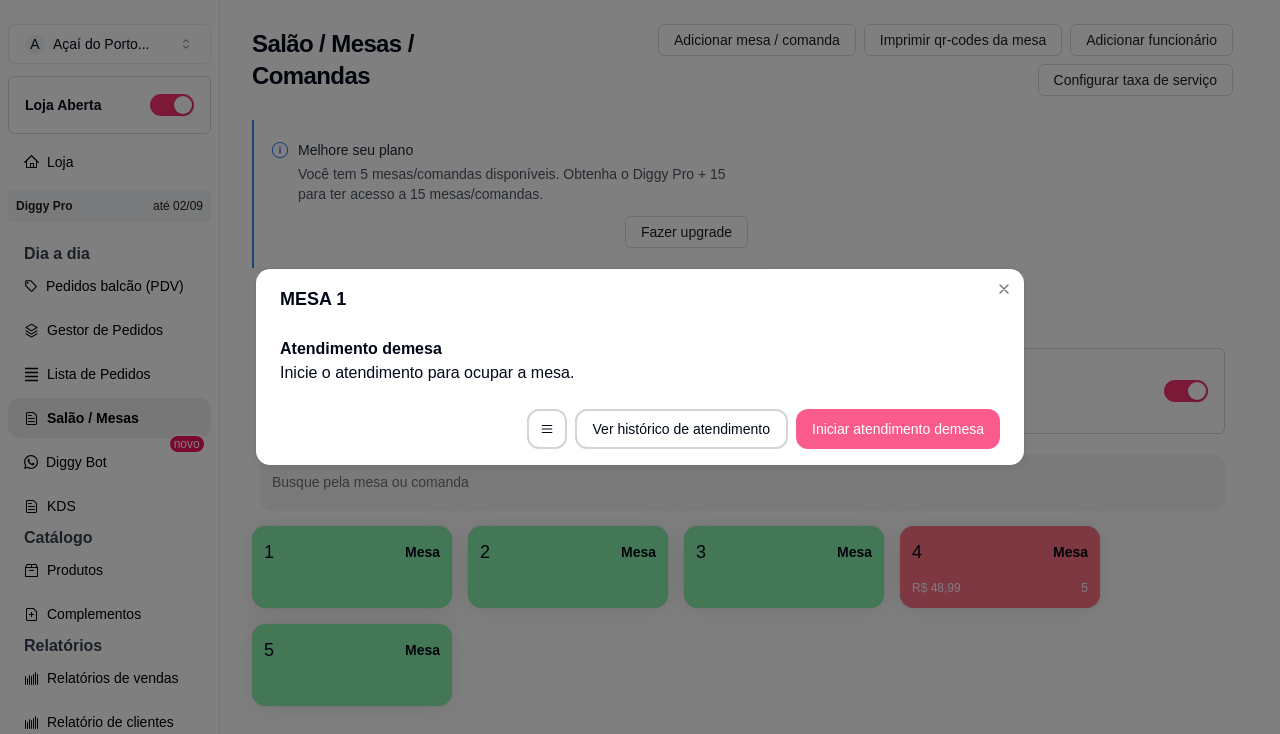 click on "Iniciar atendimento de  mesa" at bounding box center (898, 429) 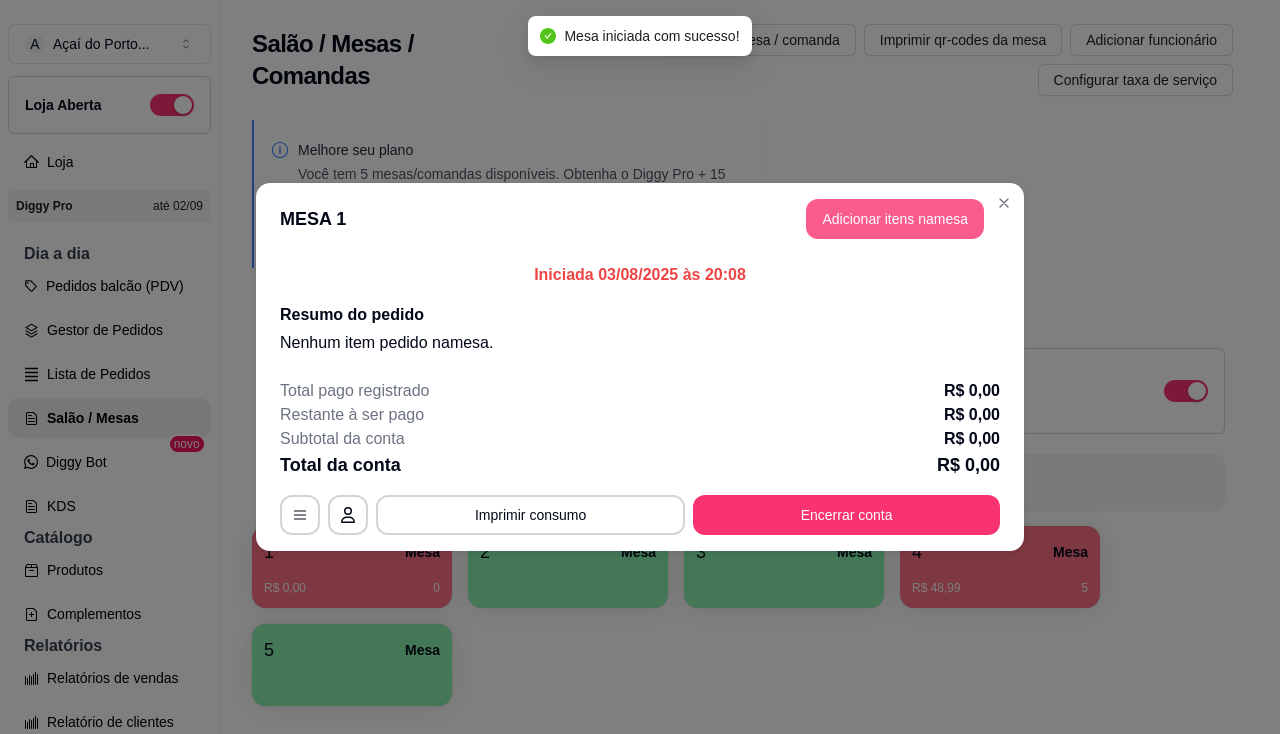 click on "Adicionar itens na  mesa" at bounding box center (895, 219) 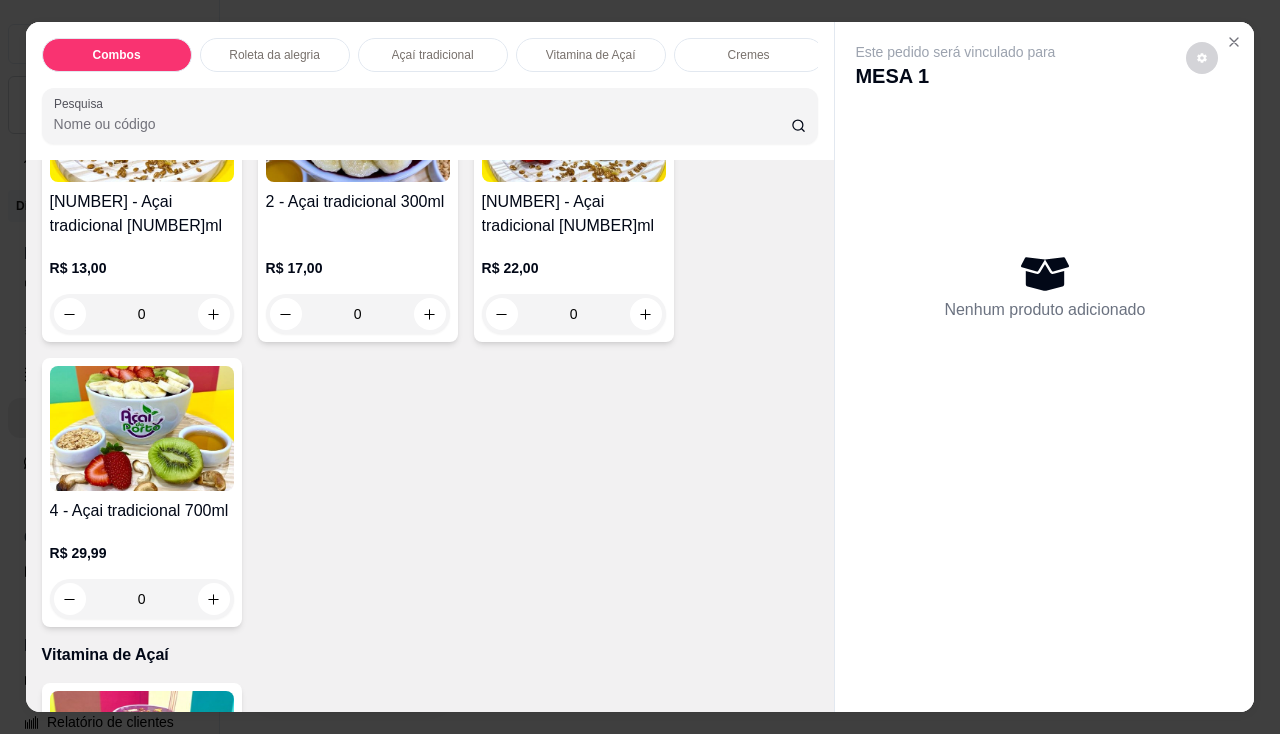 scroll, scrollTop: 1300, scrollLeft: 0, axis: vertical 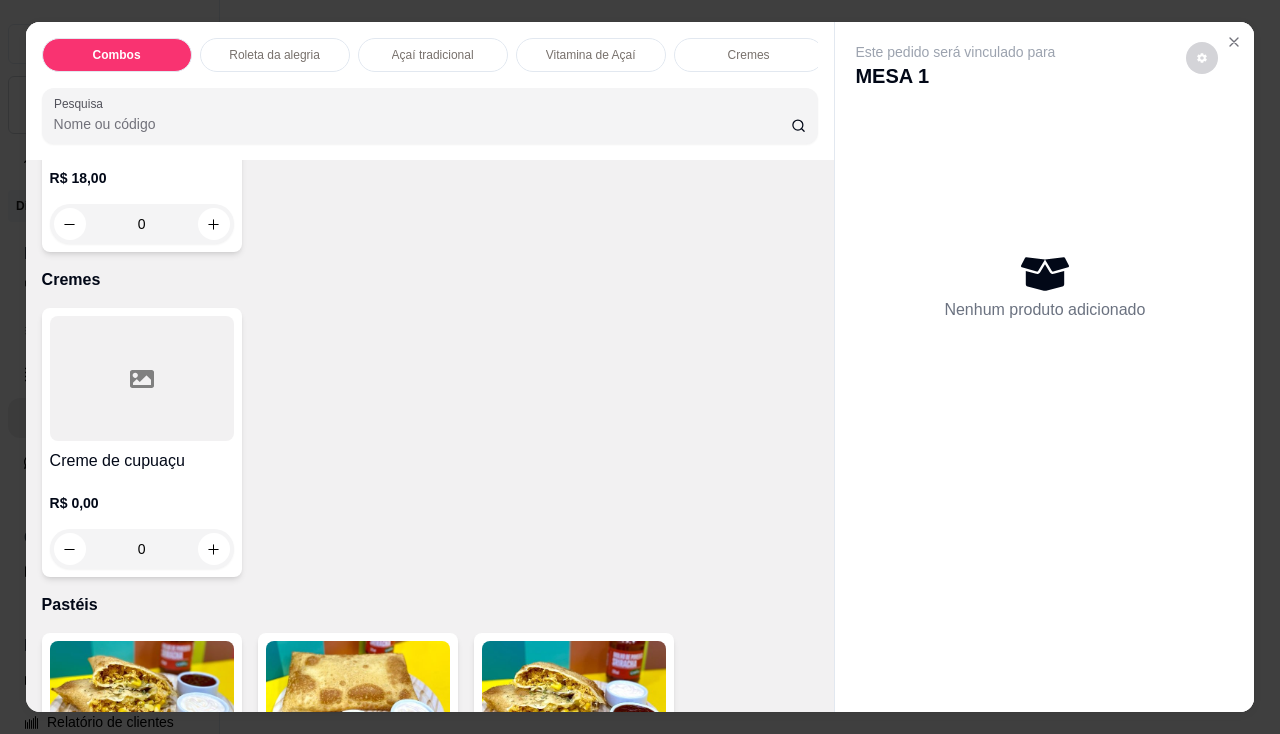click at bounding box center (142, 378) 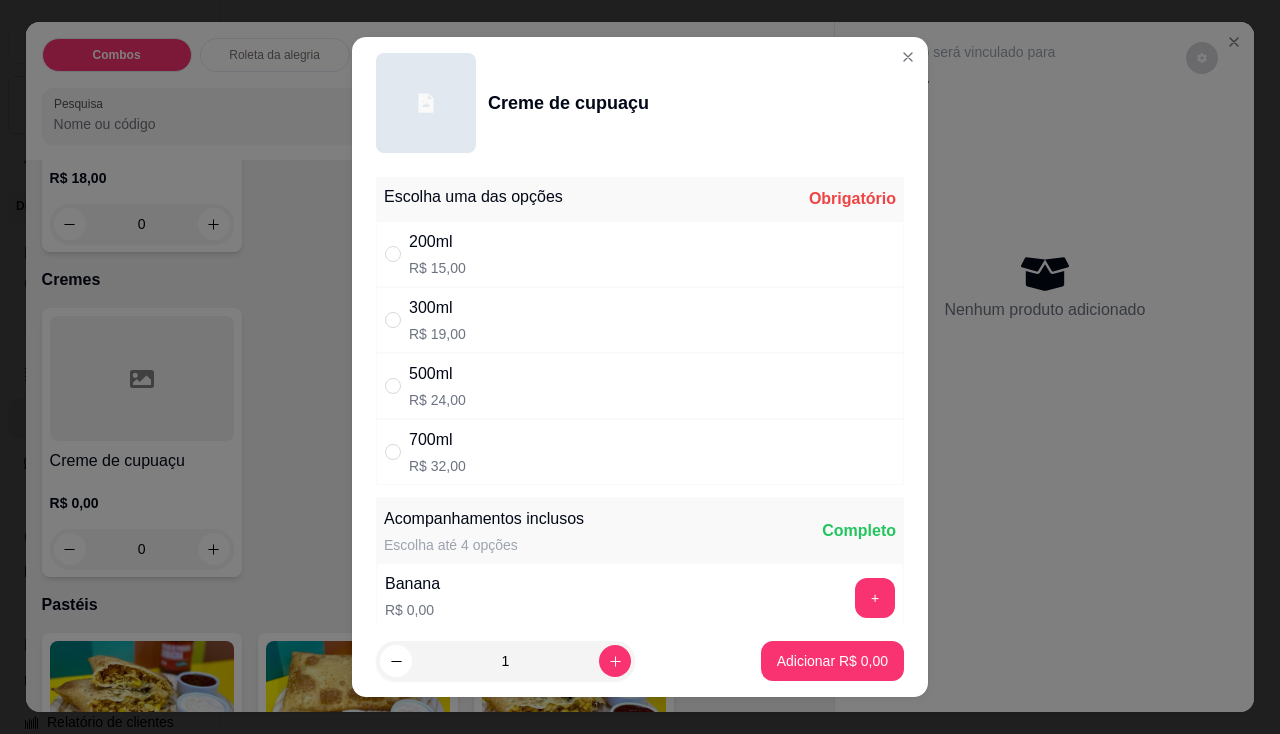 click on "300ml R$ 19,00" at bounding box center [640, 320] 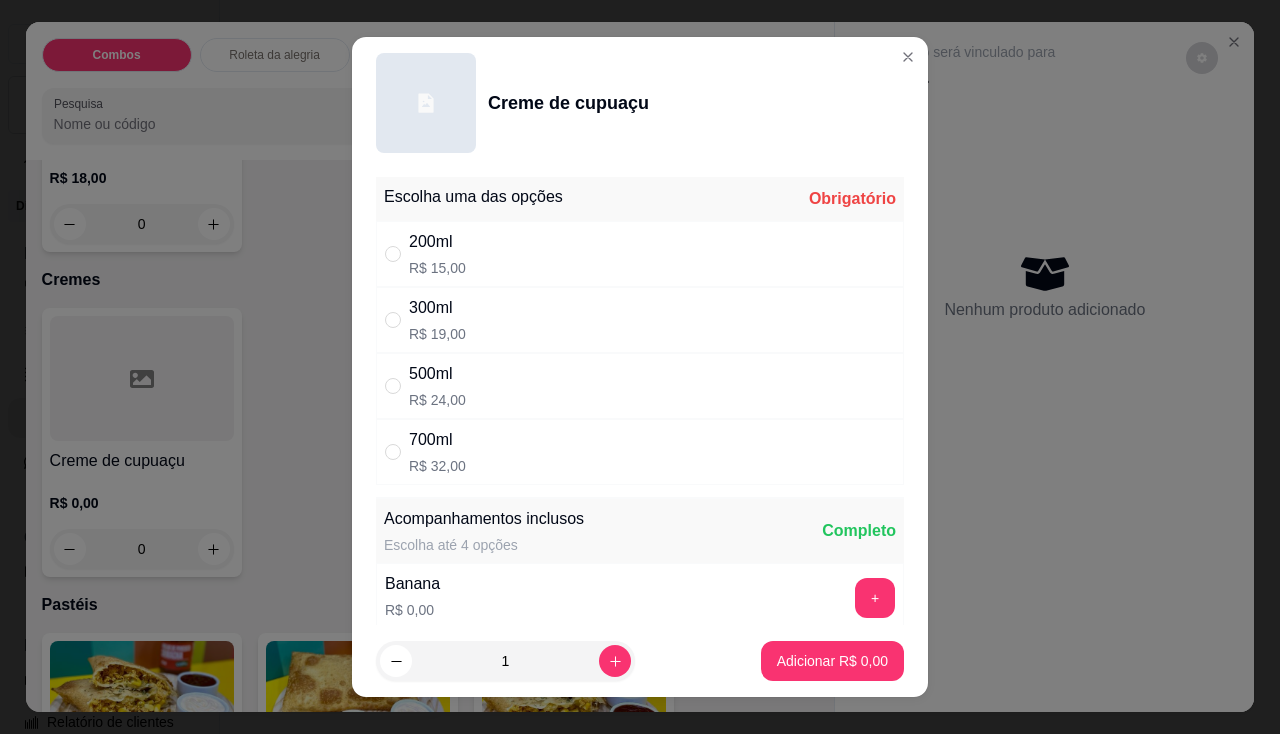 radio on "true" 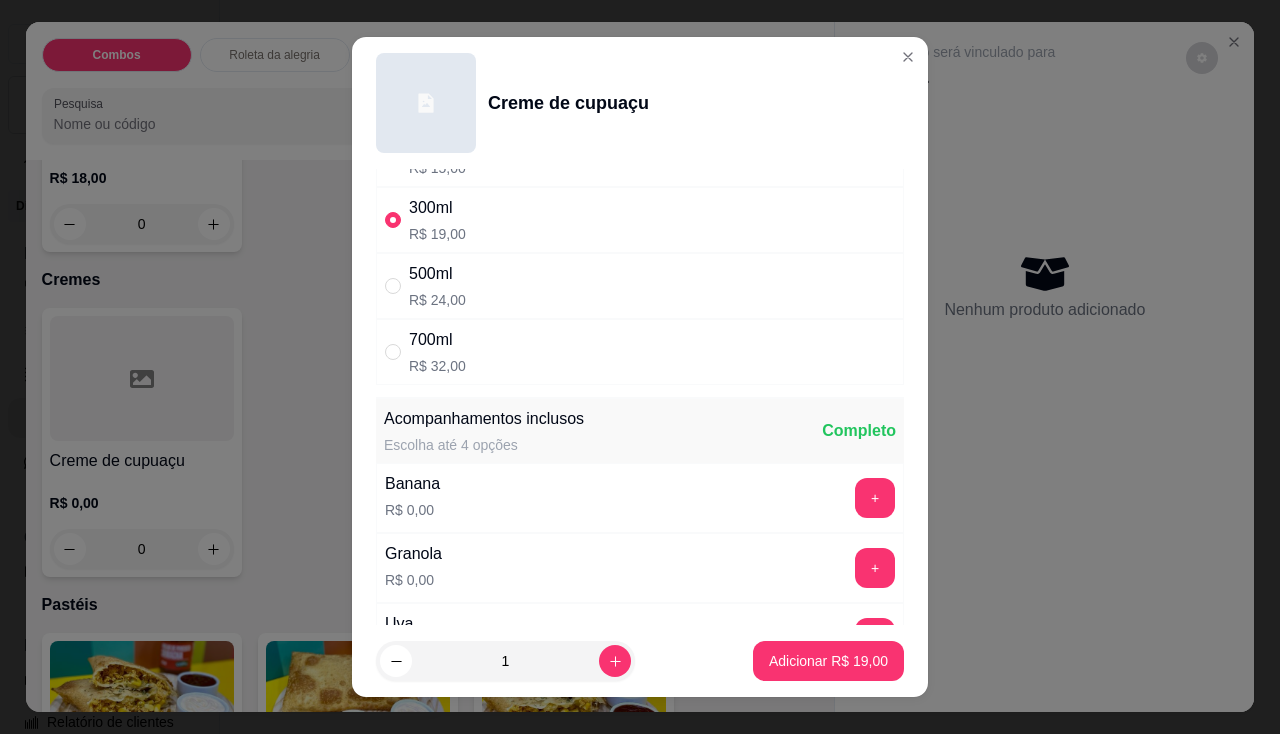 scroll, scrollTop: 200, scrollLeft: 0, axis: vertical 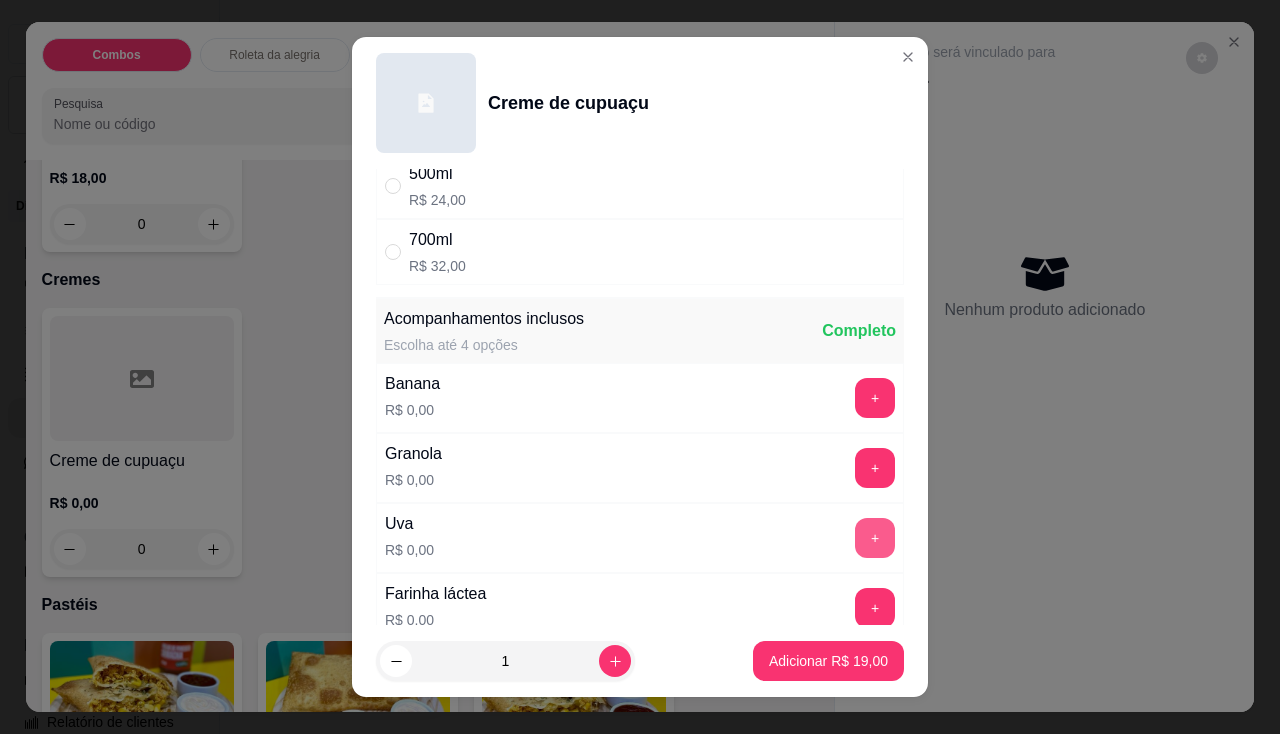 click on "+" at bounding box center [875, 538] 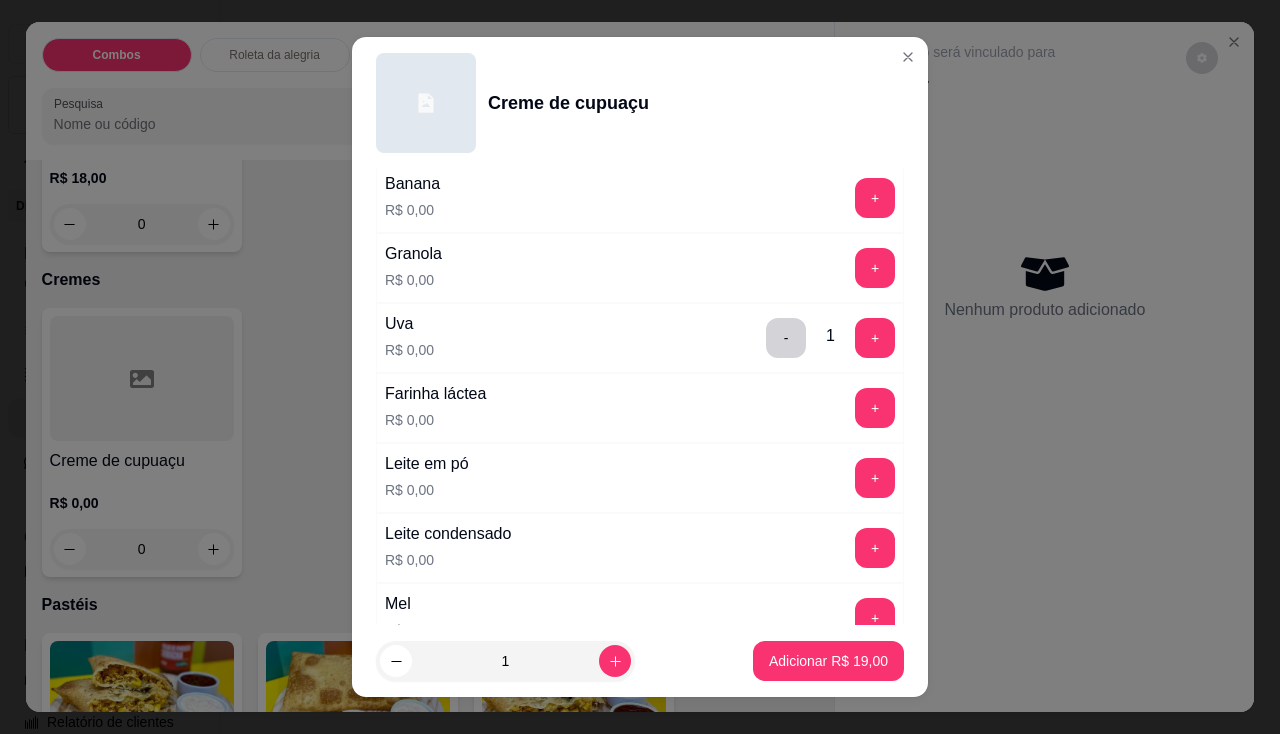 scroll, scrollTop: 500, scrollLeft: 0, axis: vertical 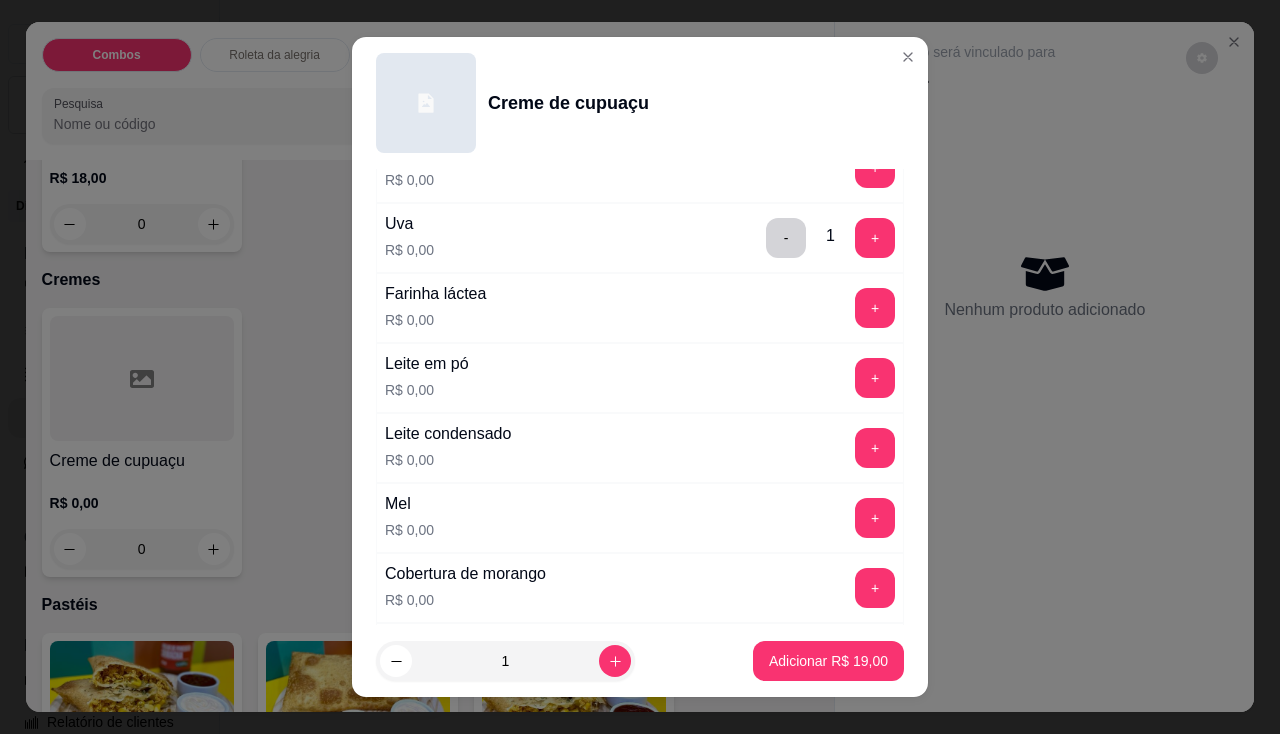 click on "+" at bounding box center (875, 448) 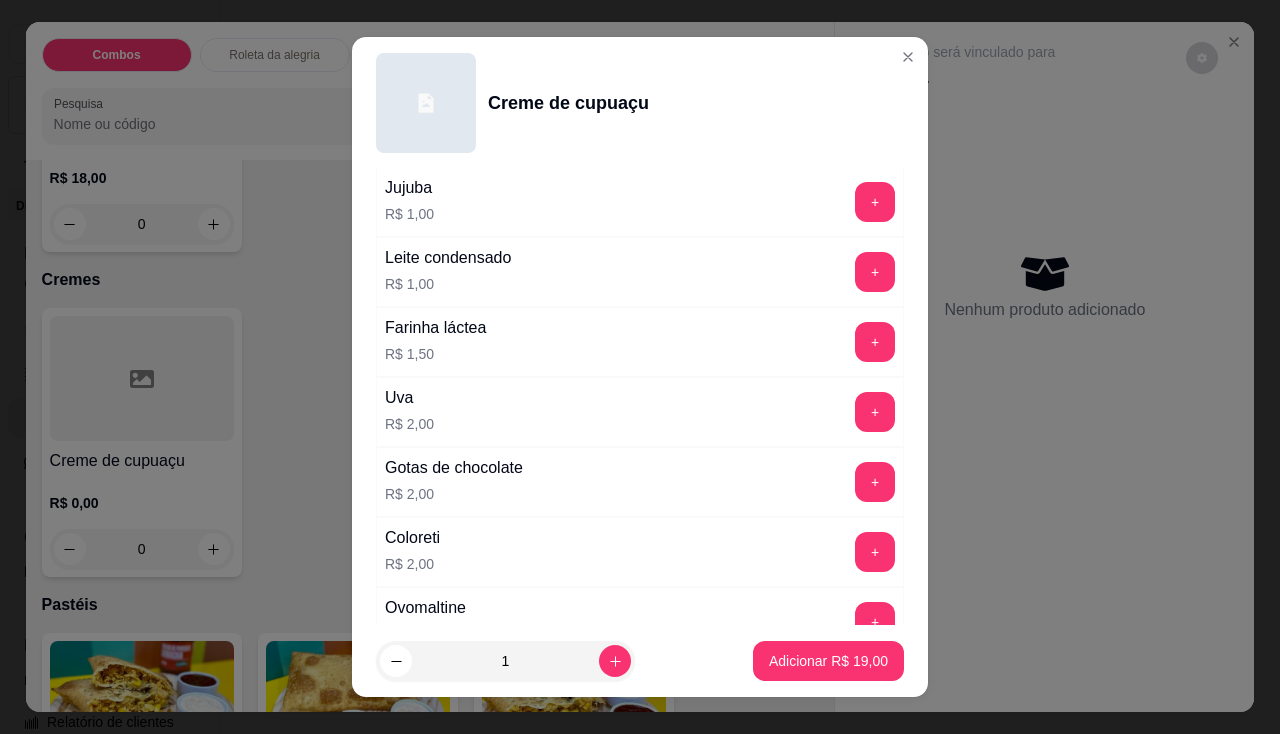 scroll, scrollTop: 1400, scrollLeft: 0, axis: vertical 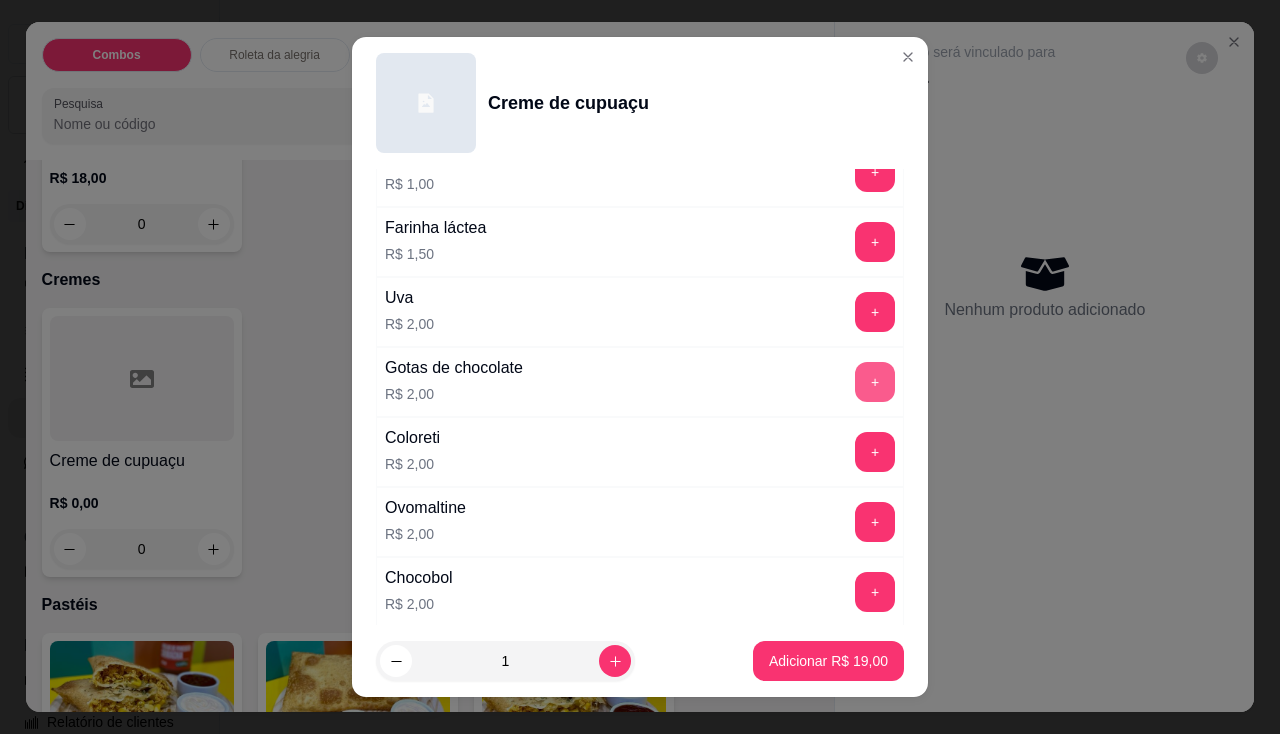 click on "+" at bounding box center (875, 382) 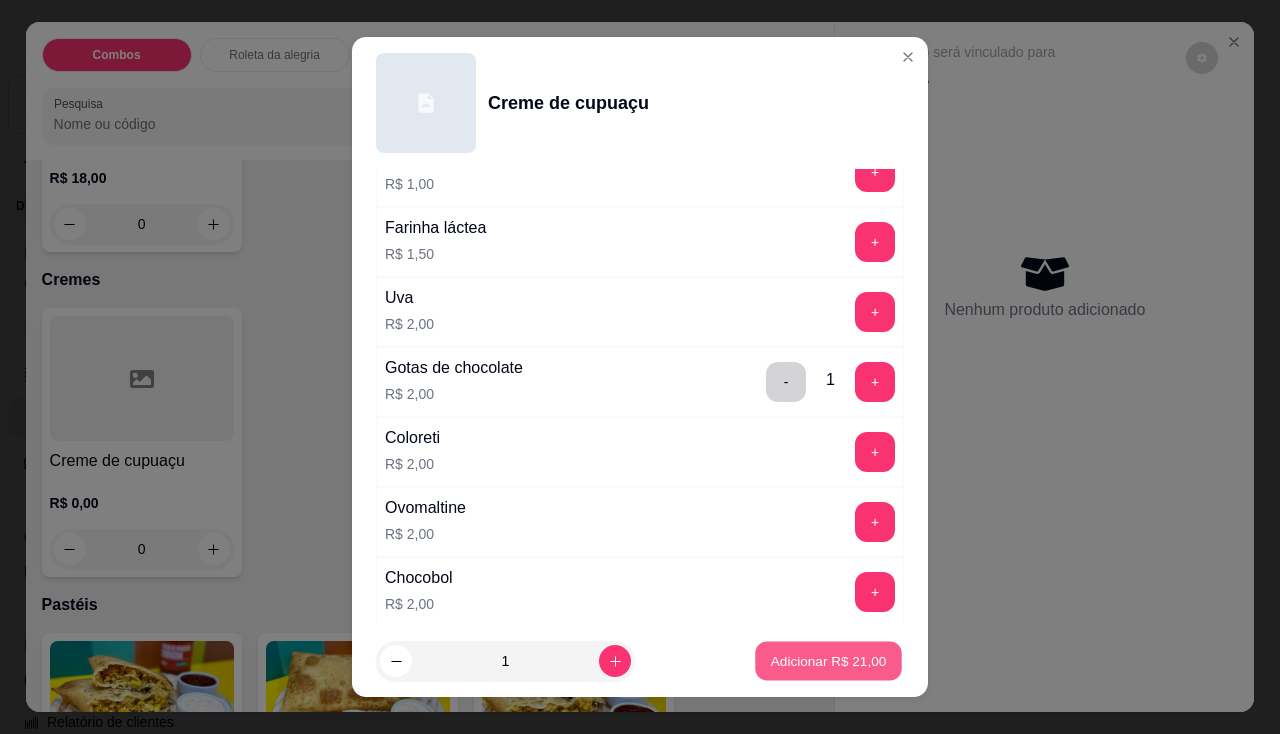 click on "Adicionar   R$ 21,00" at bounding box center (829, 661) 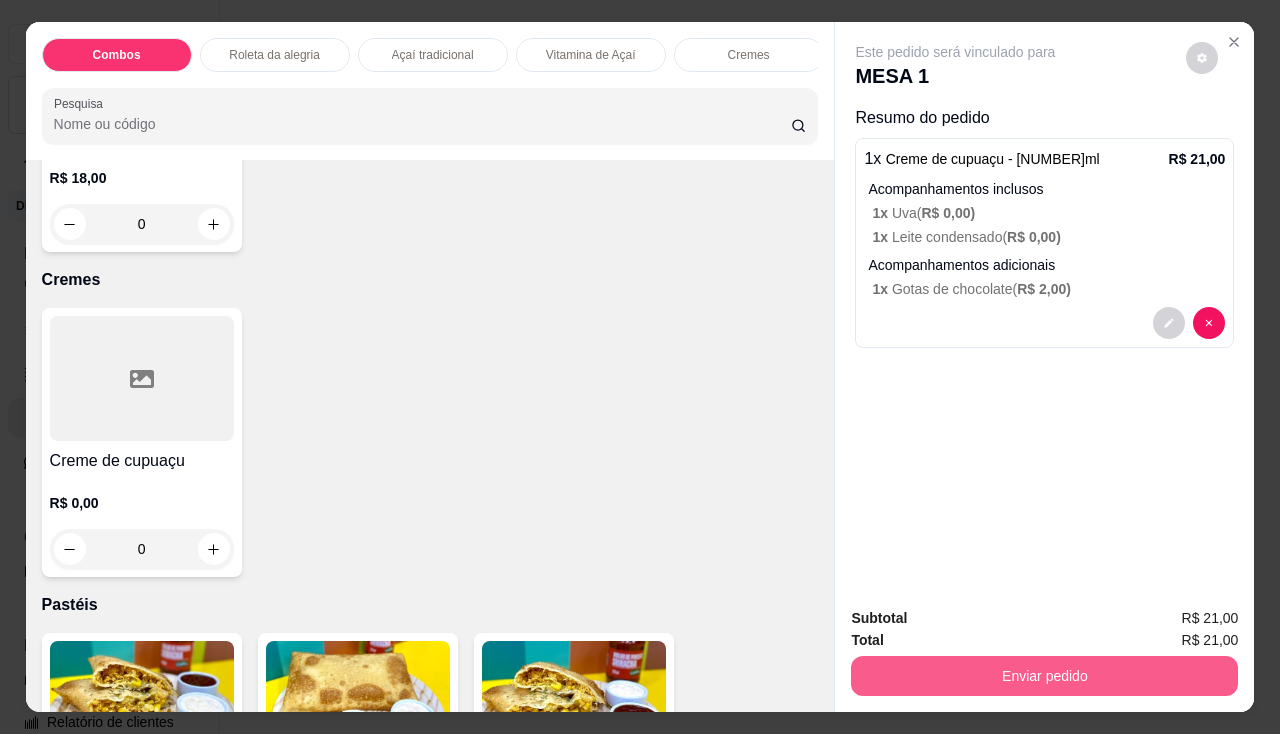 click on "Enviar pedido" at bounding box center (1044, 676) 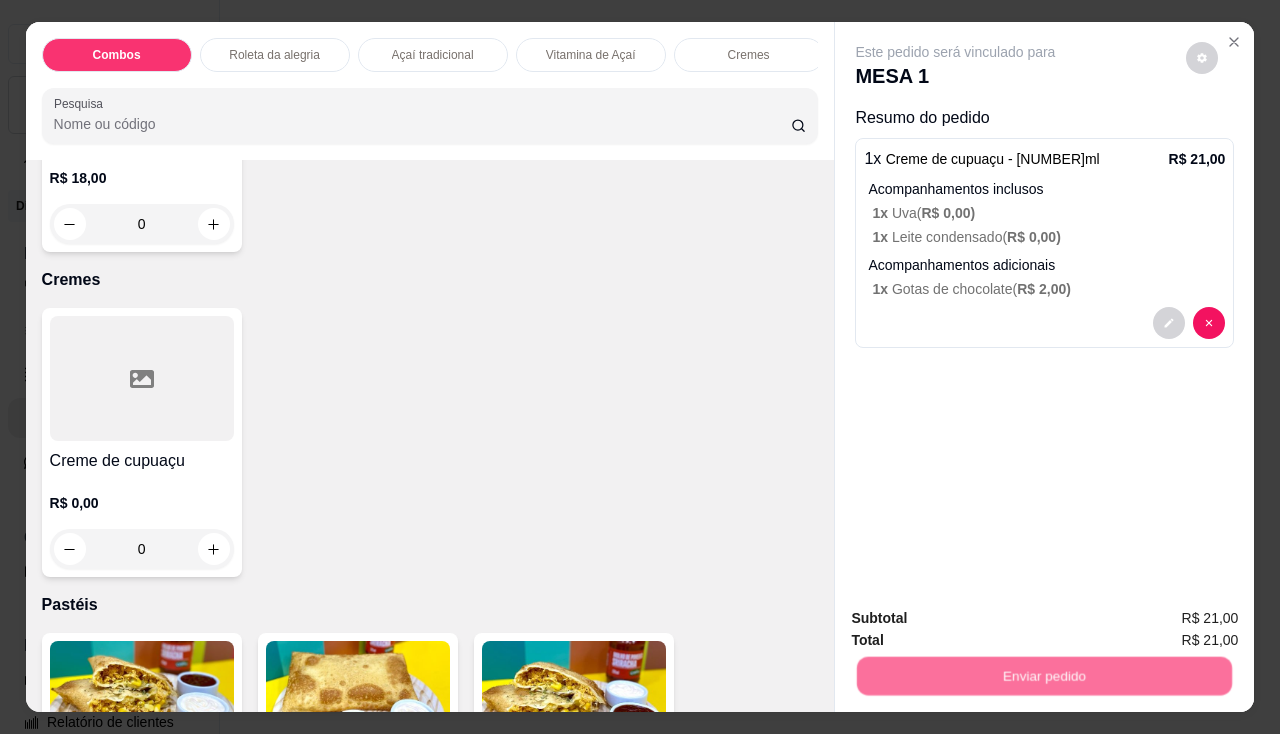 click on "Não registrar e enviar pedido" at bounding box center [979, 620] 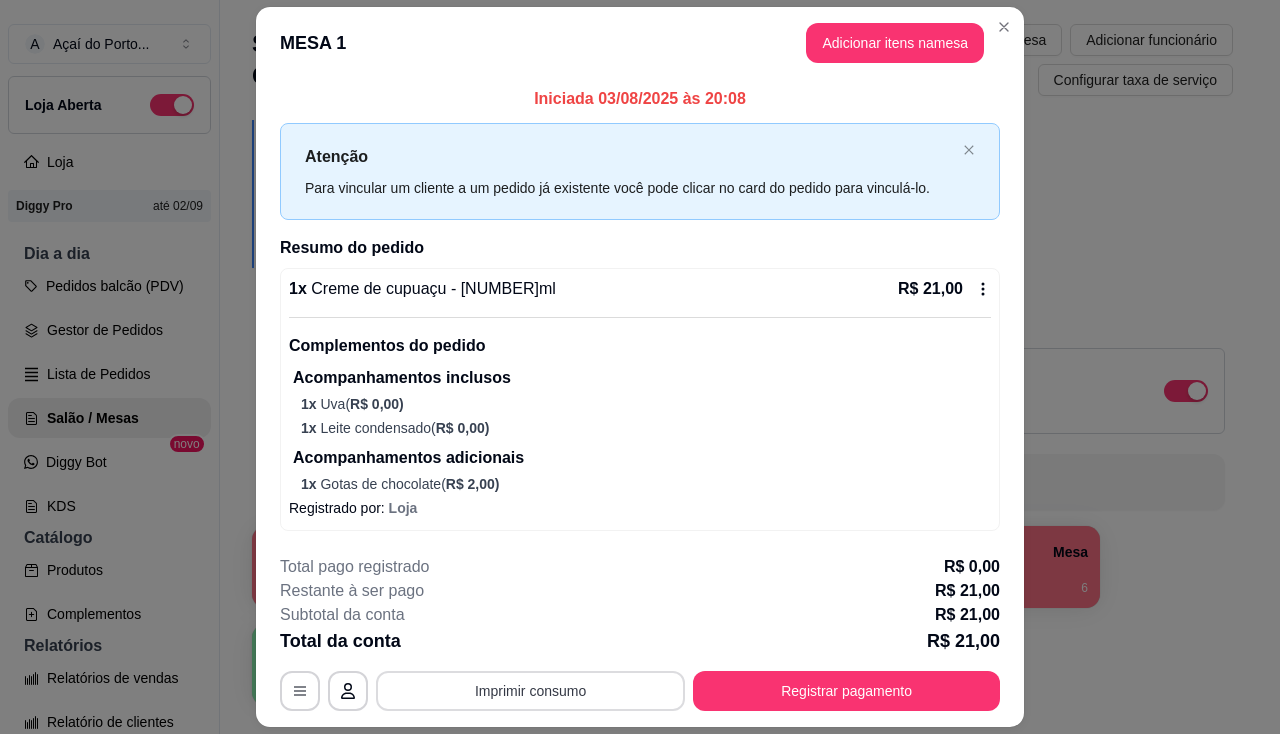 click on "Imprimir consumo" at bounding box center (530, 691) 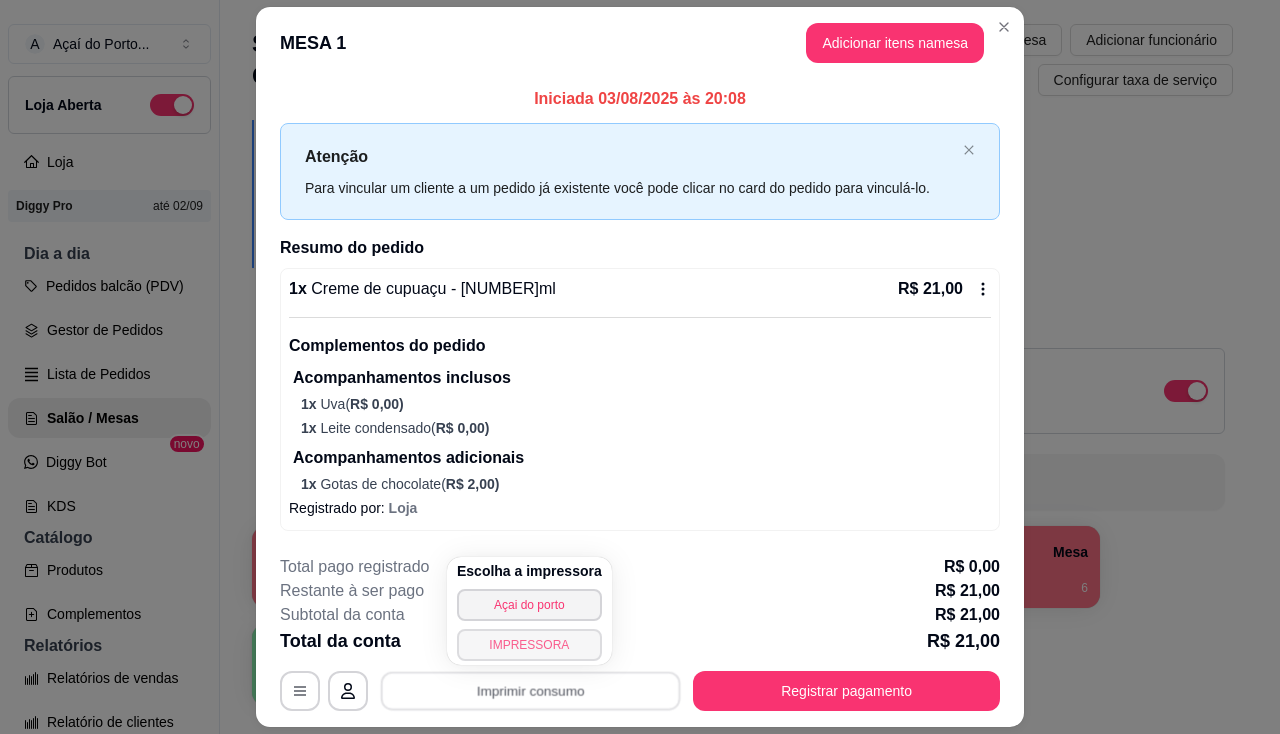 click on "IMPRESSORA" at bounding box center (529, 645) 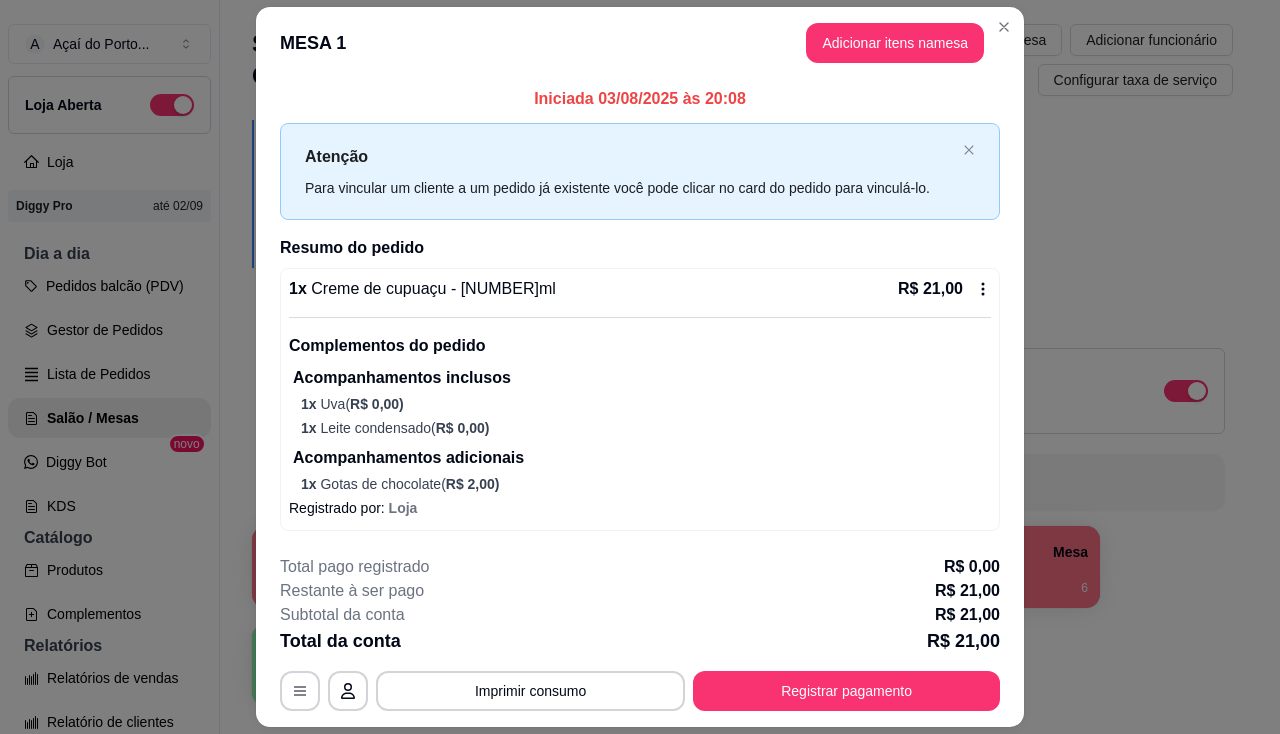 click on "1 x Leite condensado ( R$ 0,00 )" at bounding box center (646, 428) 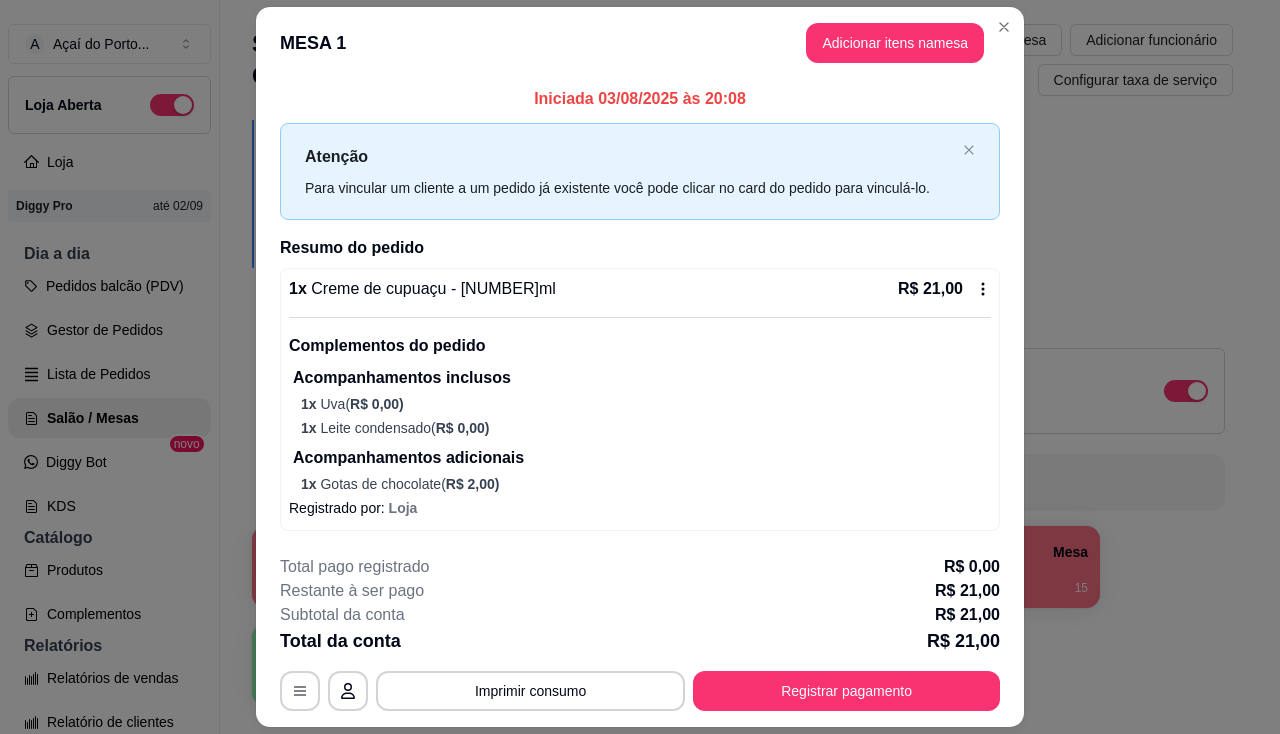 scroll, scrollTop: 57, scrollLeft: 0, axis: vertical 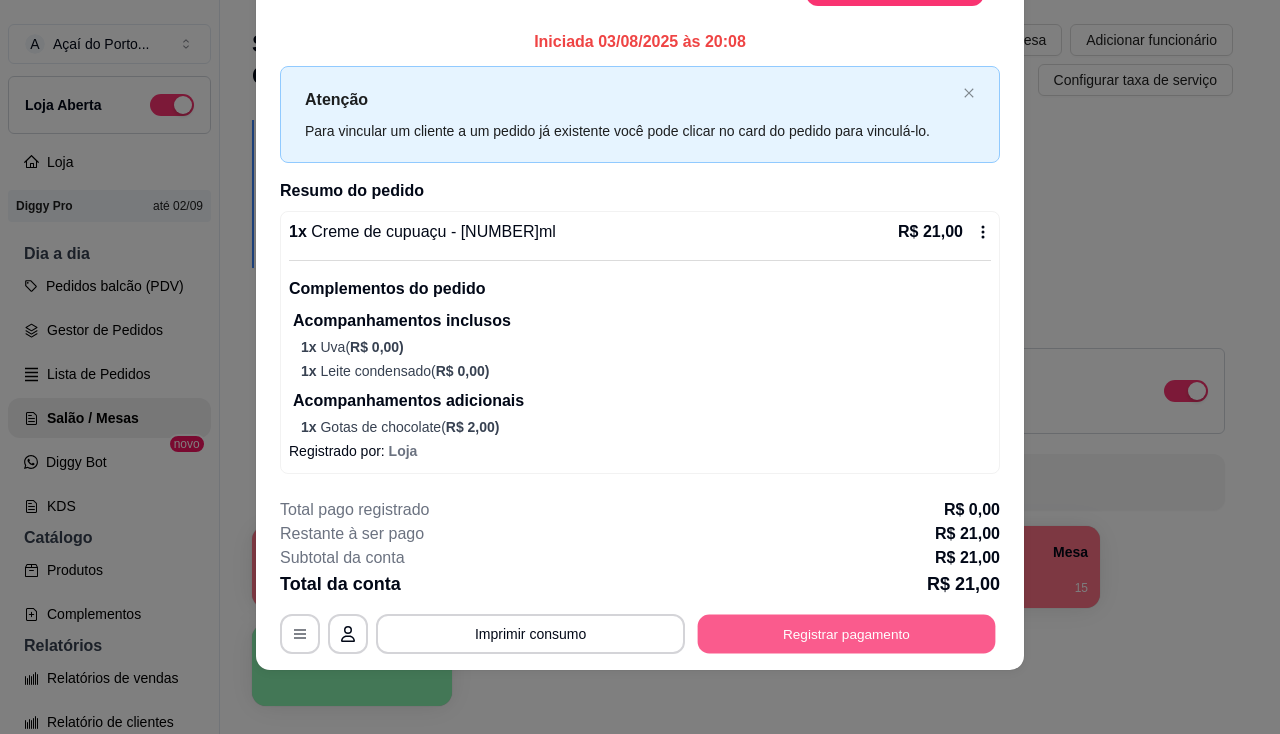 click on "Registrar pagamento" at bounding box center (847, 634) 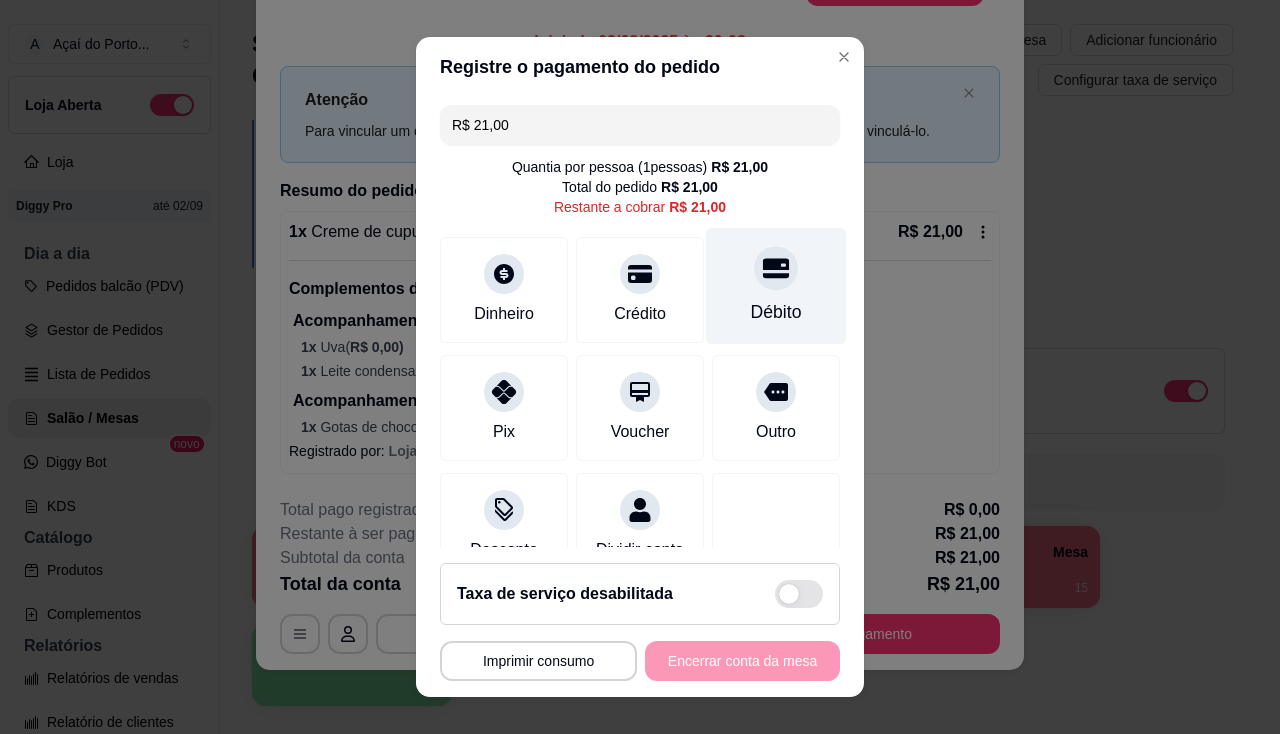 click 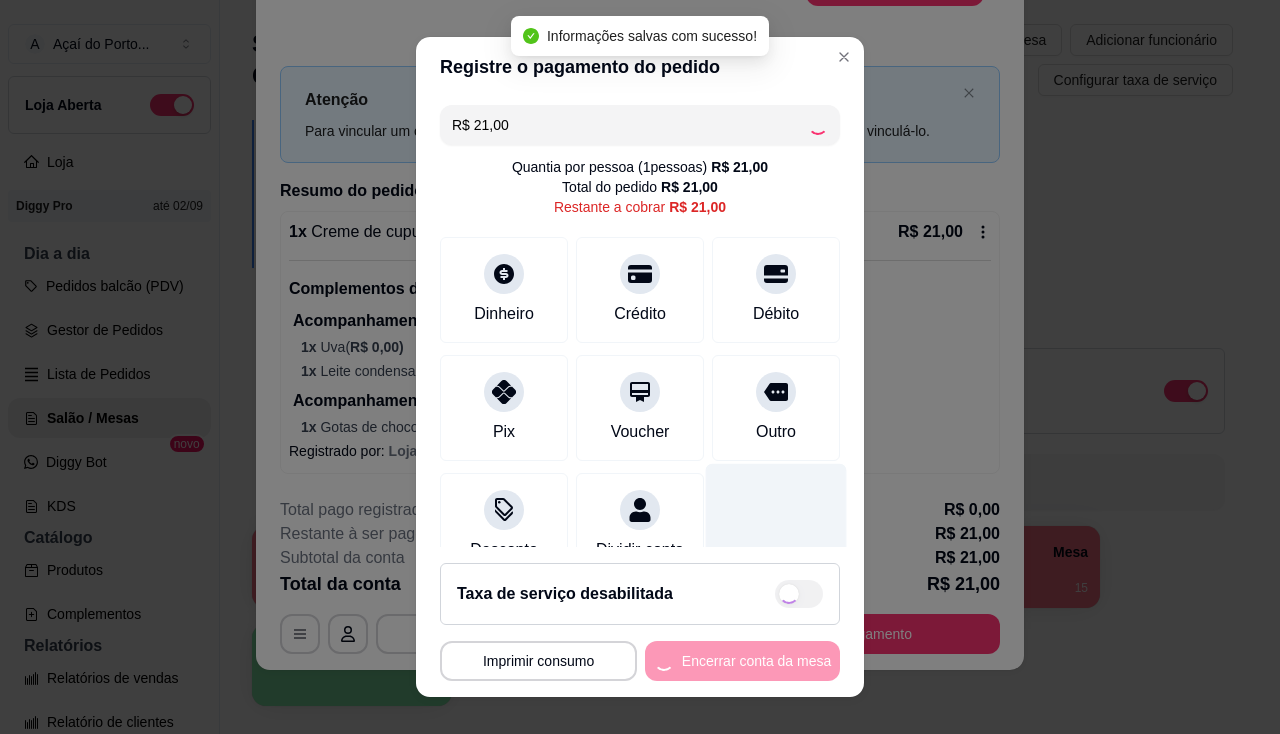 type on "R$ 0,00" 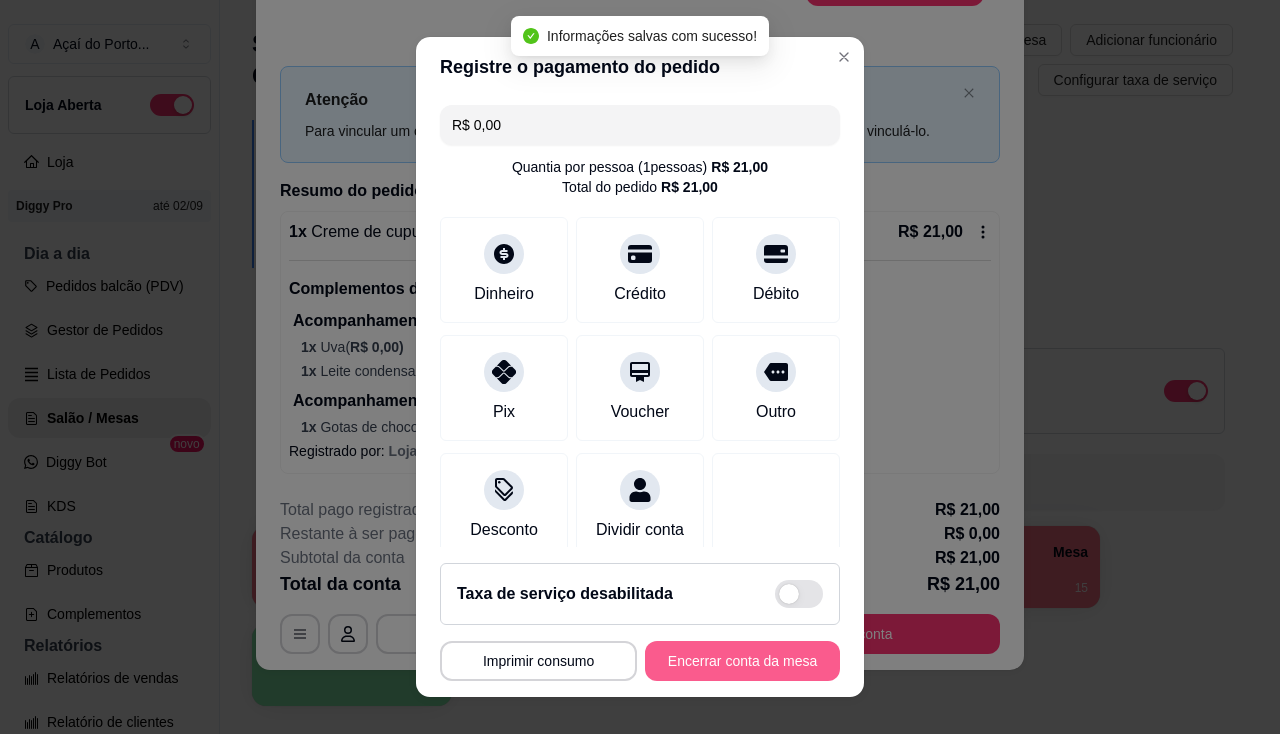click on "Encerrar conta da mesa" at bounding box center [742, 661] 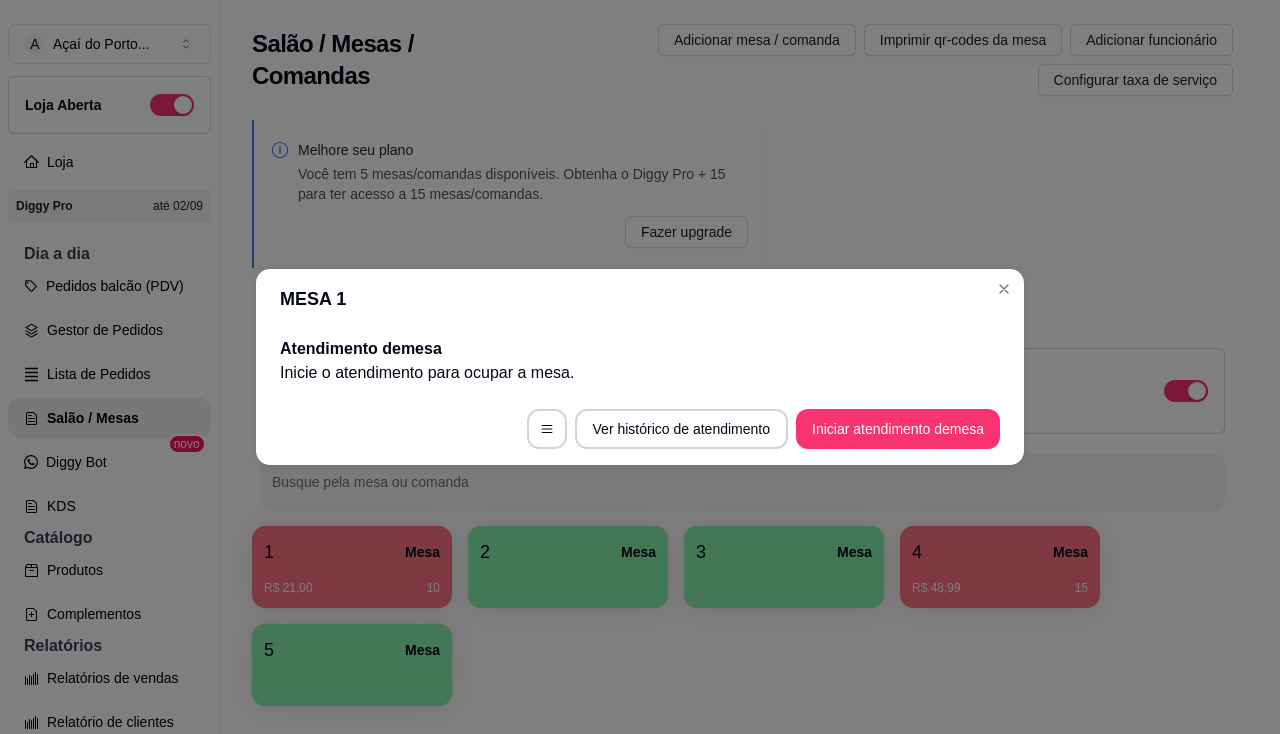 scroll, scrollTop: 0, scrollLeft: 0, axis: both 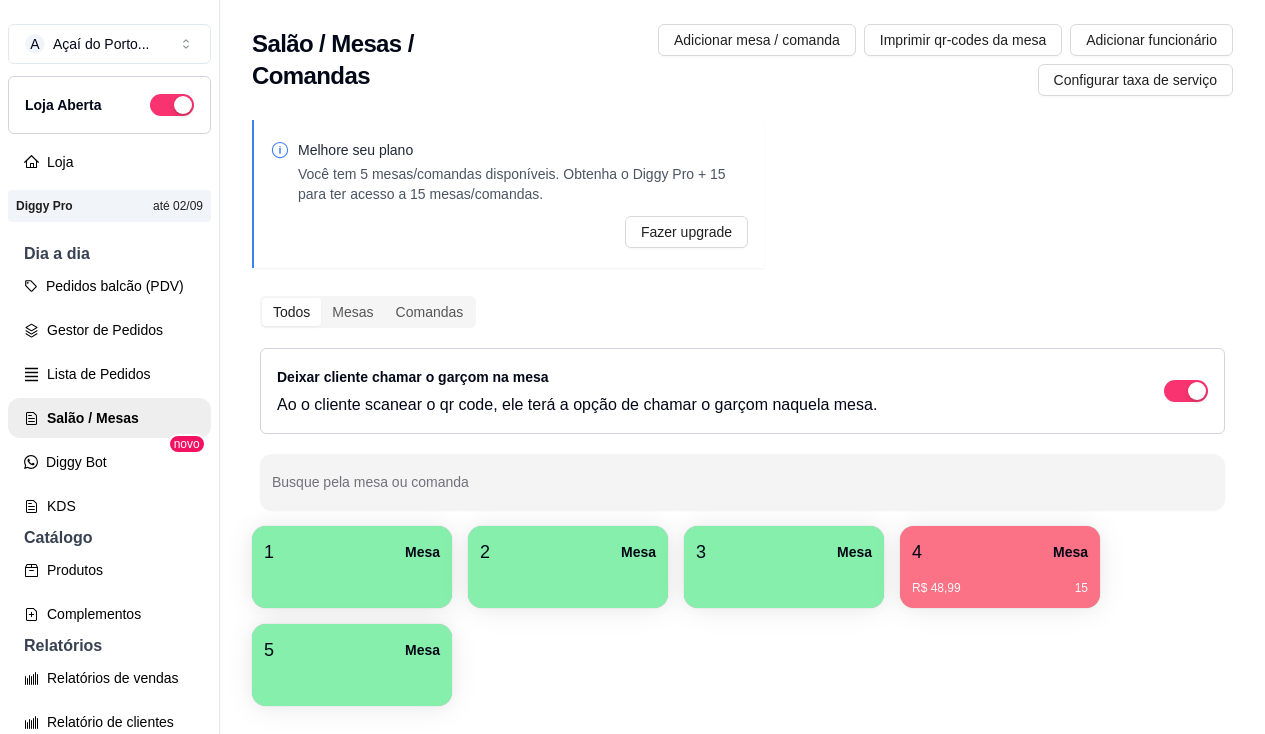 click on "4 Mesa" at bounding box center (1000, 552) 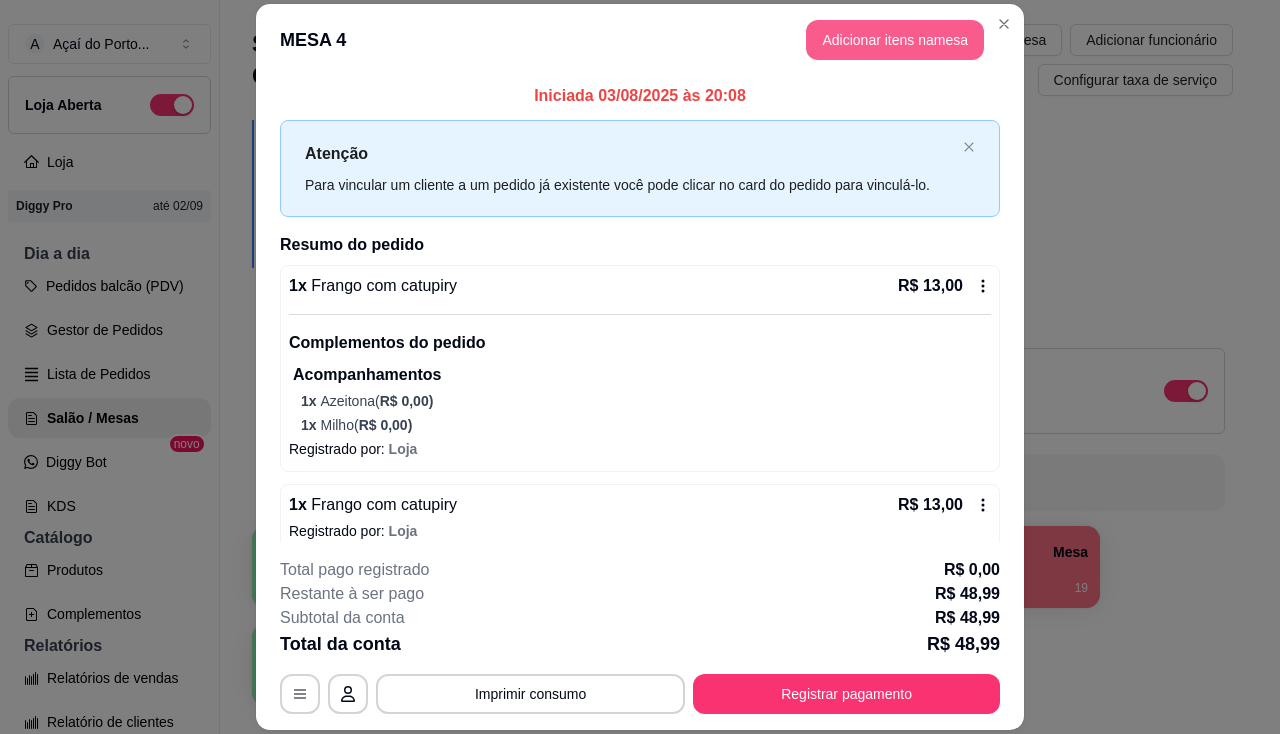 click on "Adicionar itens na  mesa" at bounding box center [895, 40] 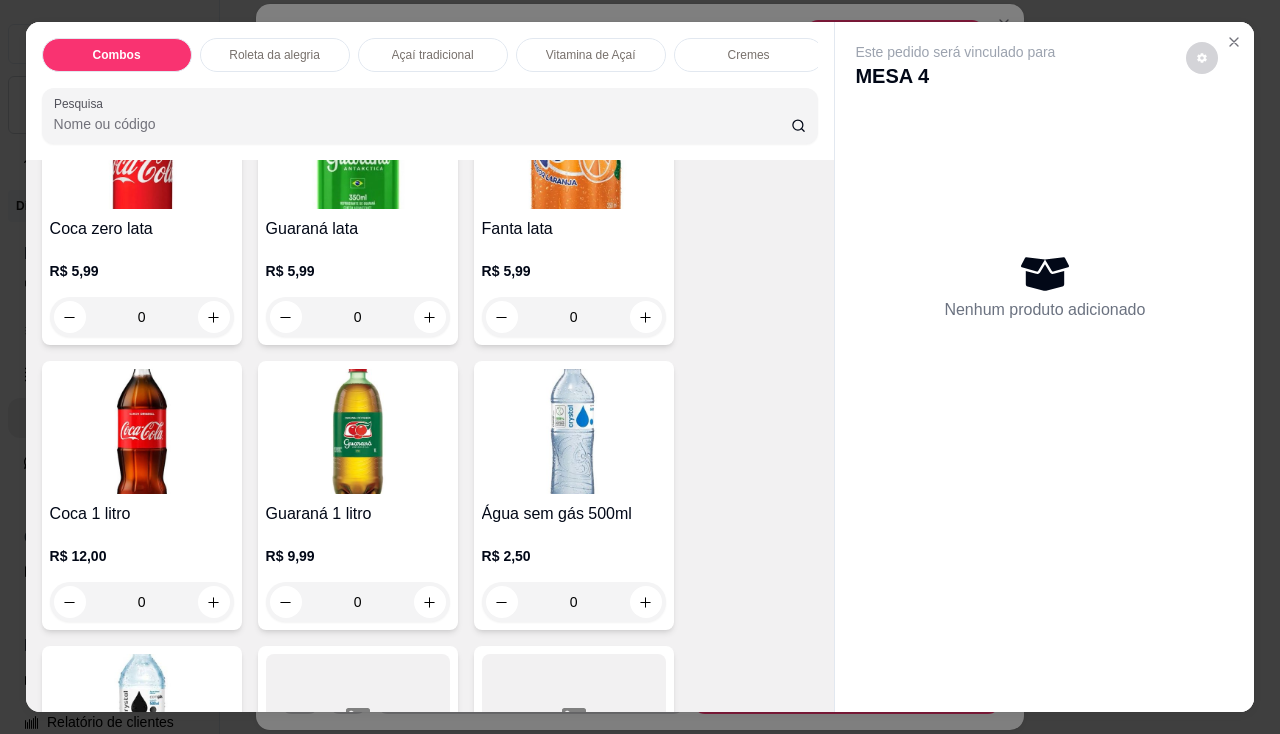 scroll, scrollTop: 5900, scrollLeft: 0, axis: vertical 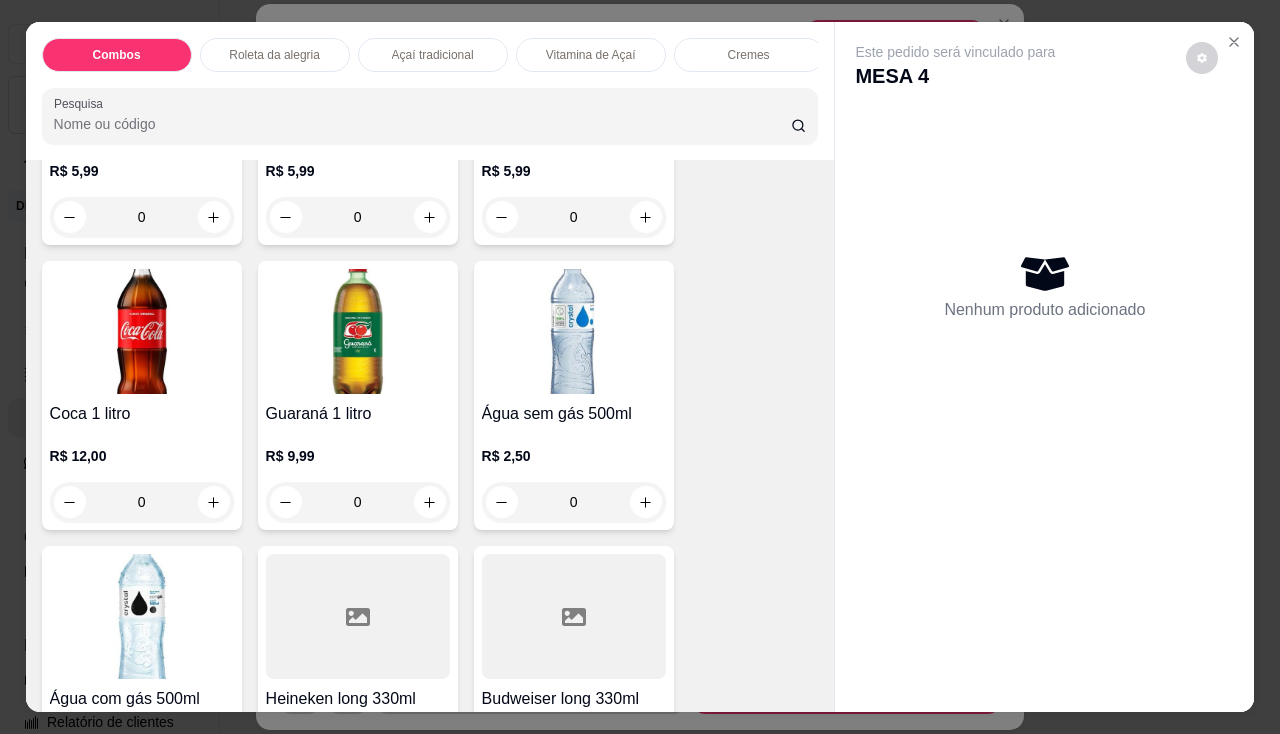 click at bounding box center [574, 331] 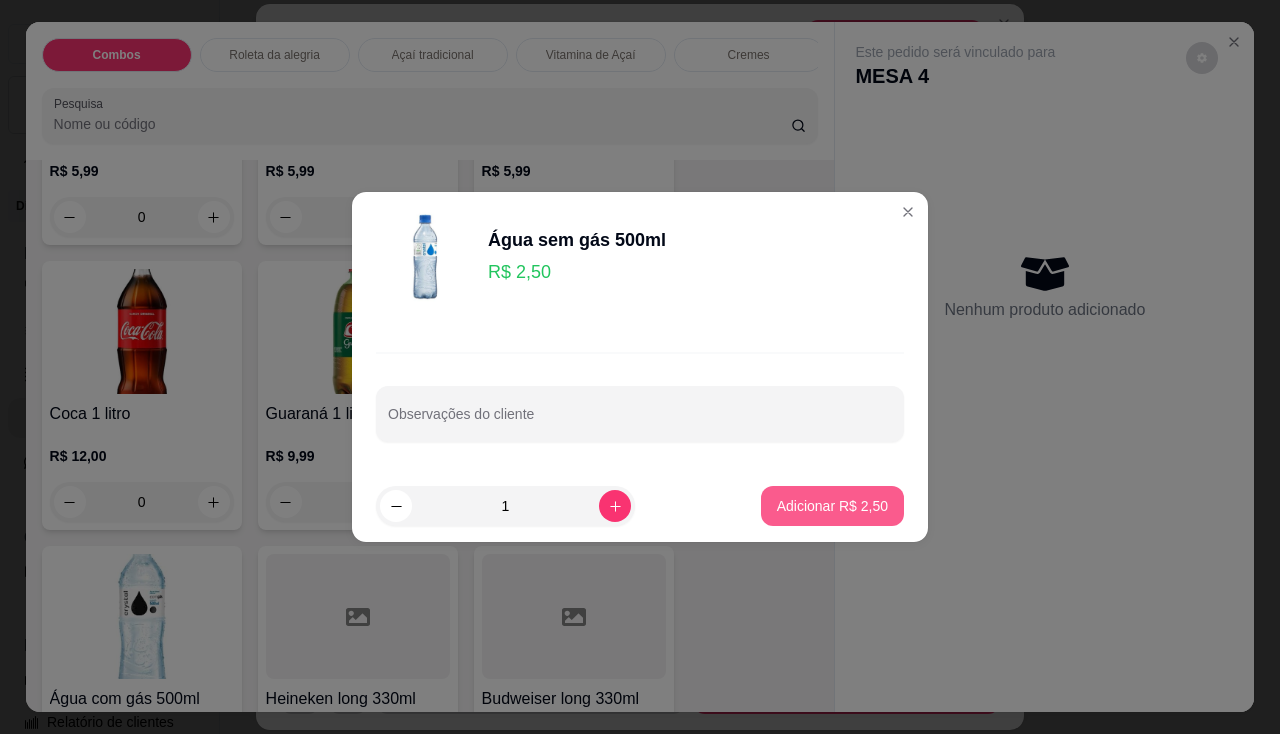 click on "Adicionar   R$ 2,50" at bounding box center (832, 506) 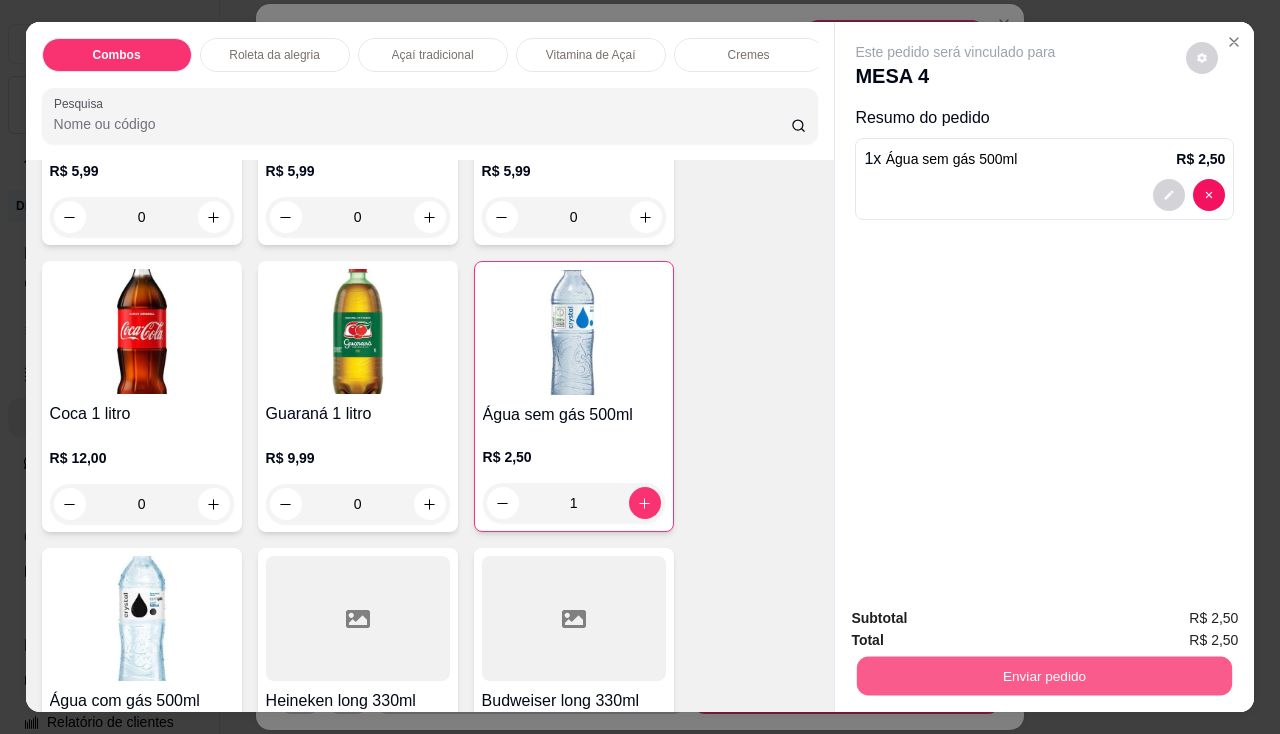 click on "Enviar pedido" at bounding box center [1044, 676] 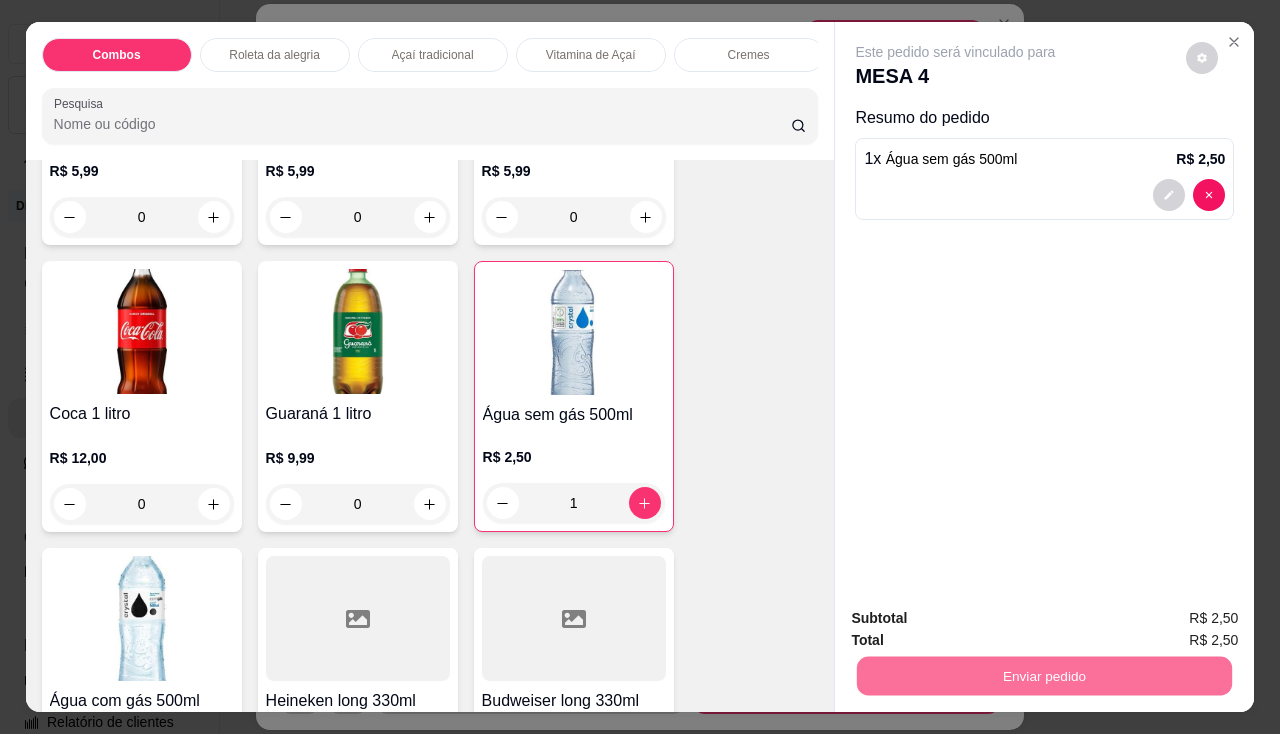 click on "Não registrar e enviar pedido" at bounding box center (979, 619) 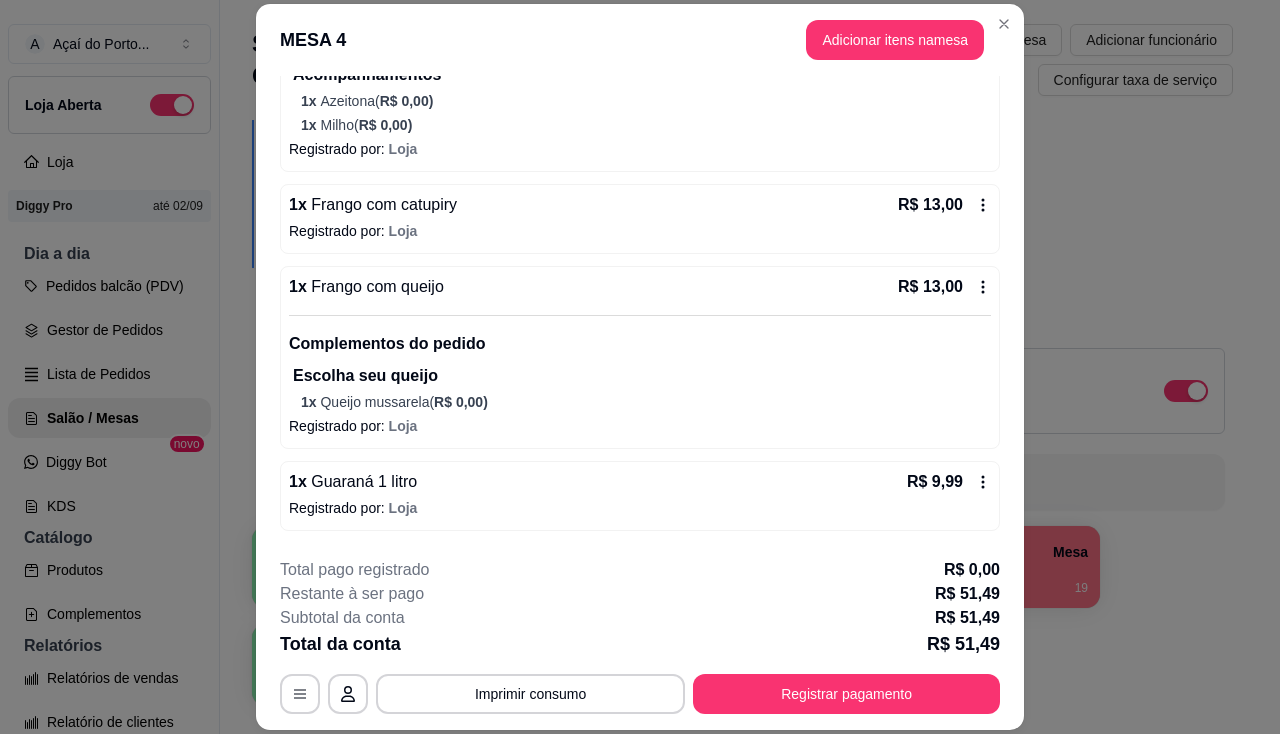 scroll, scrollTop: 378, scrollLeft: 0, axis: vertical 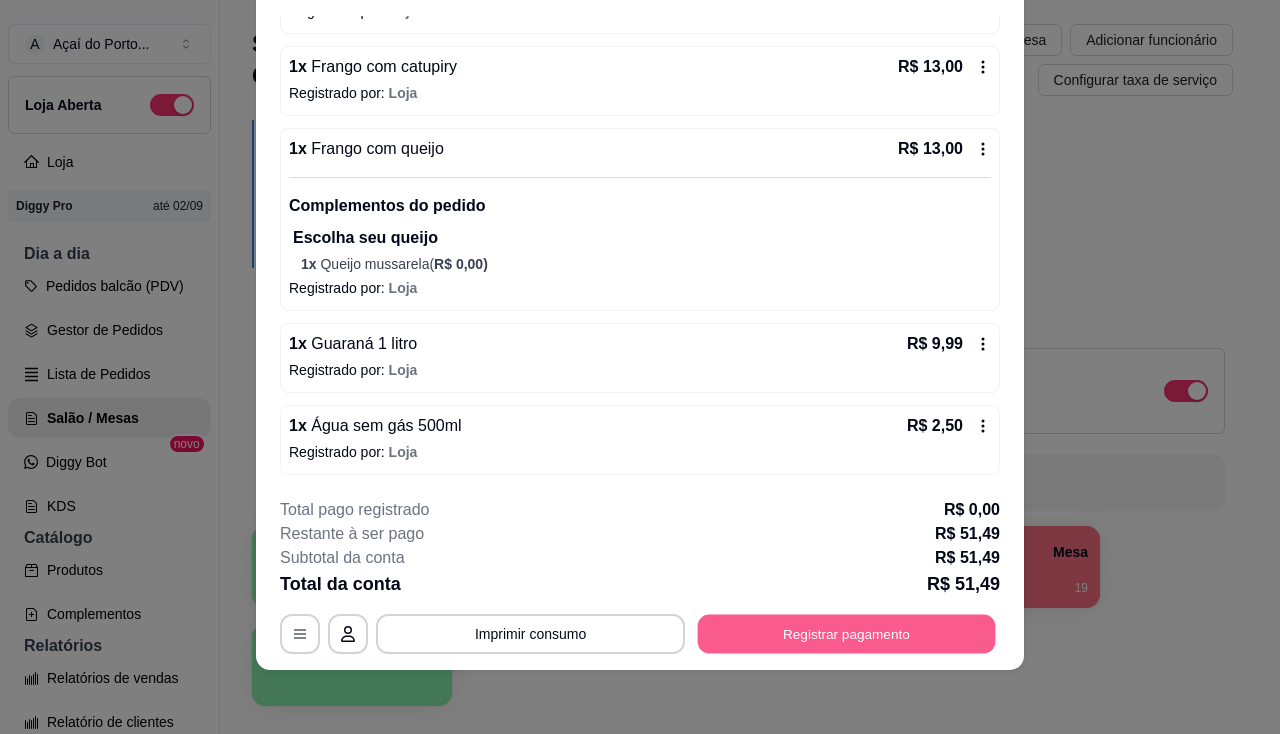 click on "Registrar pagamento" at bounding box center [847, 634] 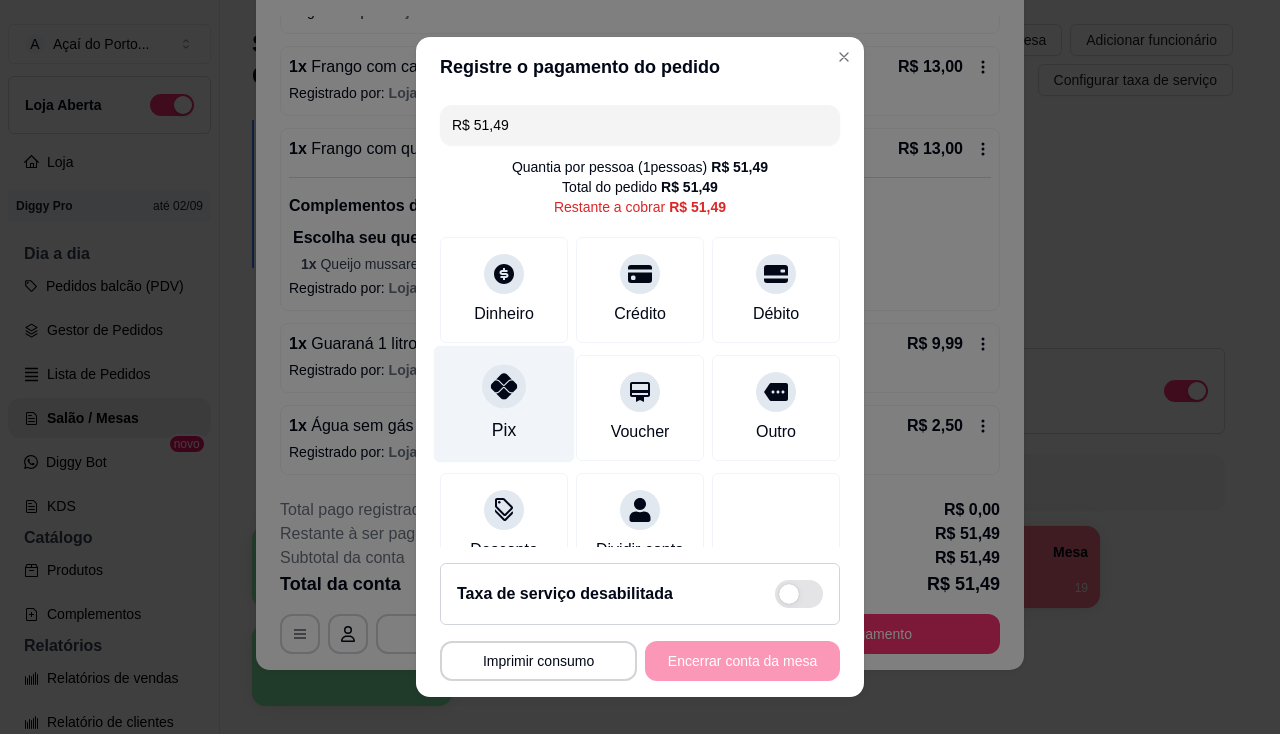 click on "Pix" at bounding box center [504, 403] 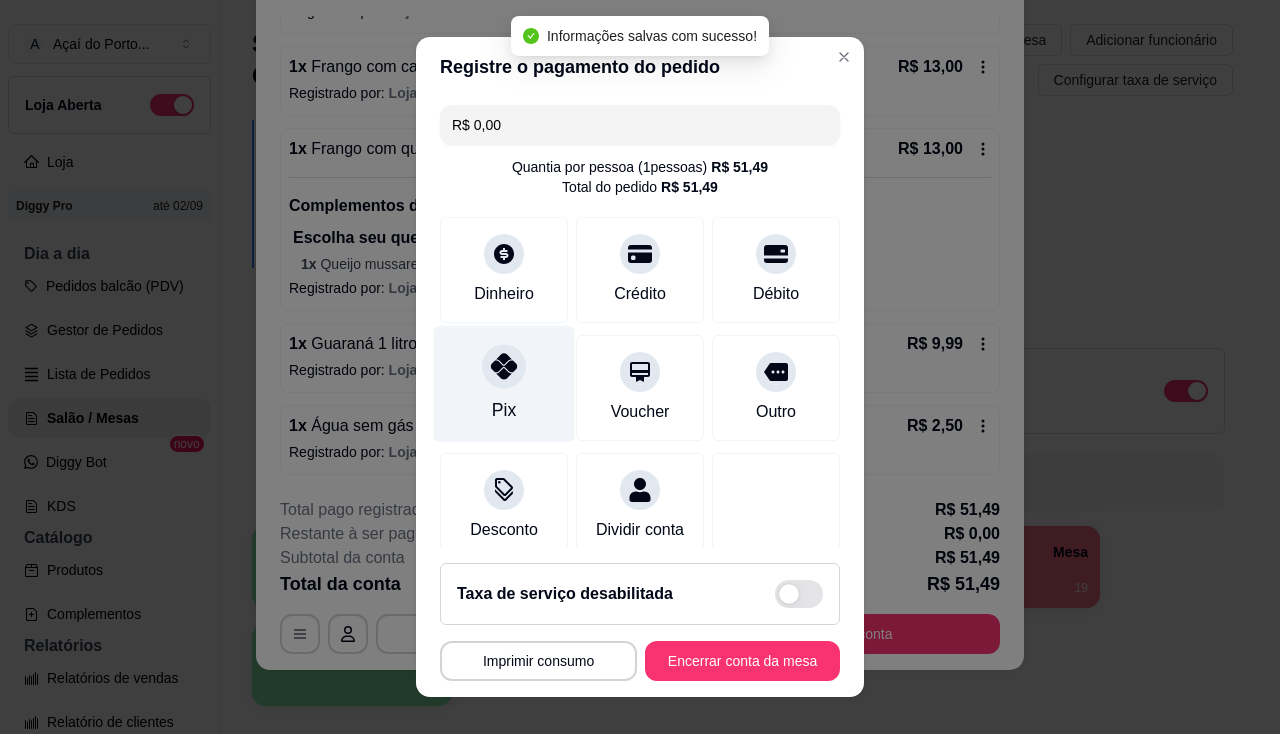 type on "R$ 0,00" 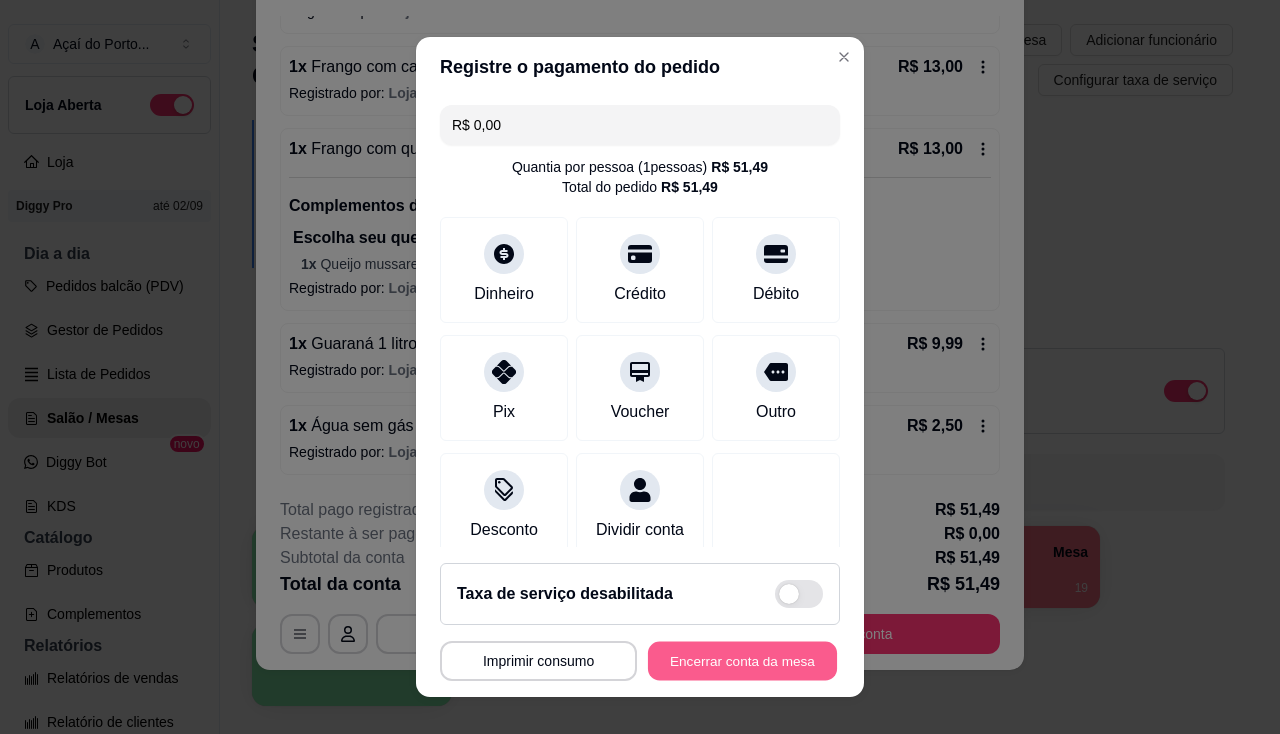 click on "Encerrar conta da mesa" at bounding box center (742, 661) 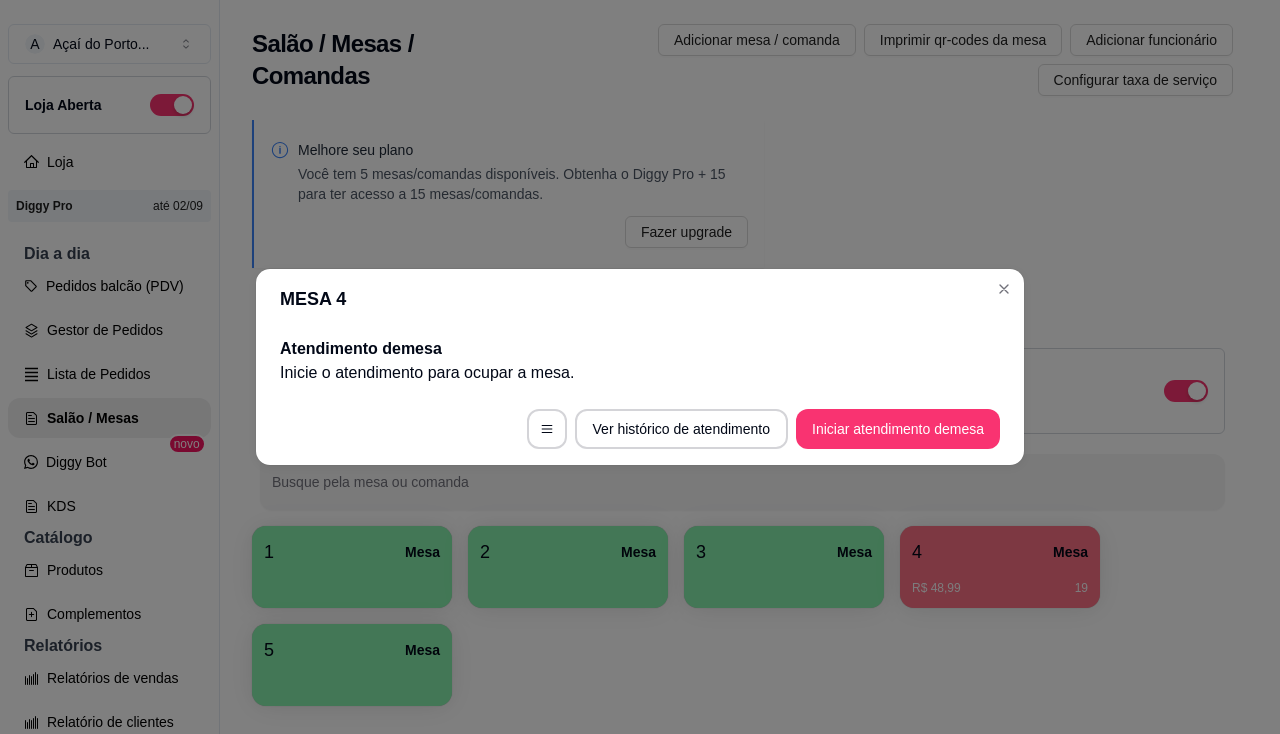 scroll, scrollTop: 0, scrollLeft: 0, axis: both 